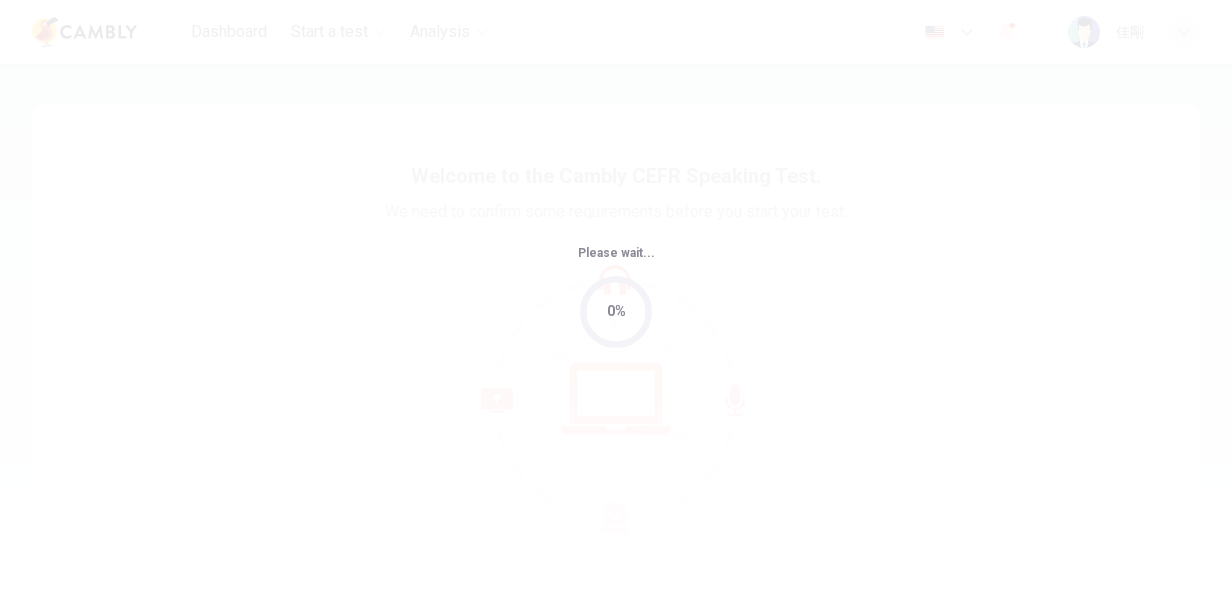 scroll, scrollTop: 0, scrollLeft: 0, axis: both 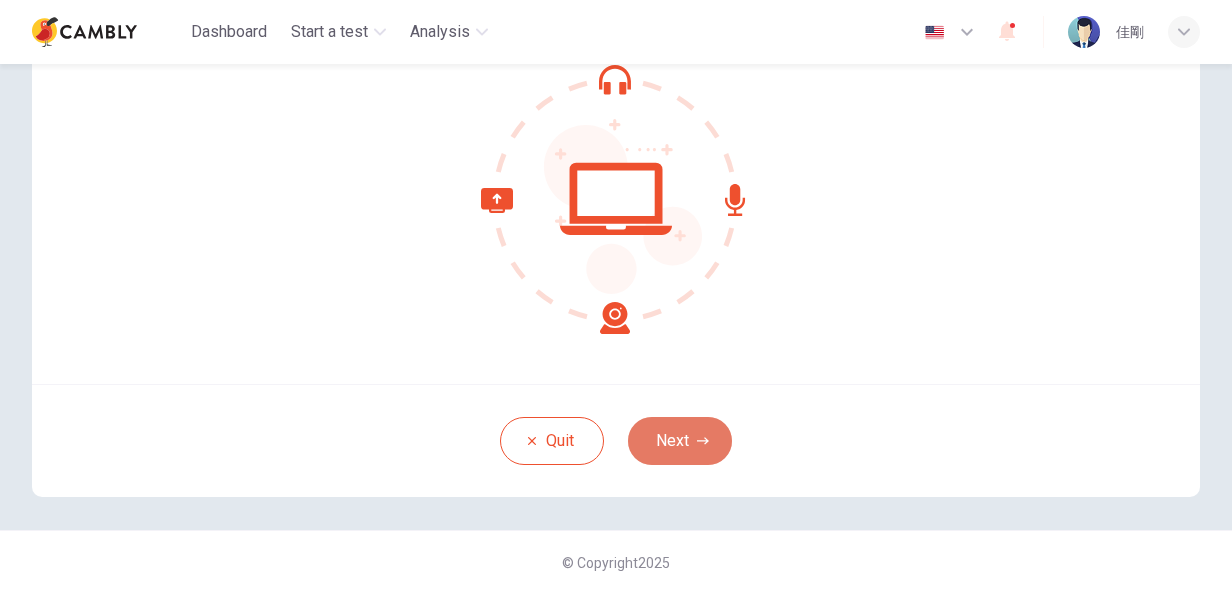 click on "Next" at bounding box center (680, 441) 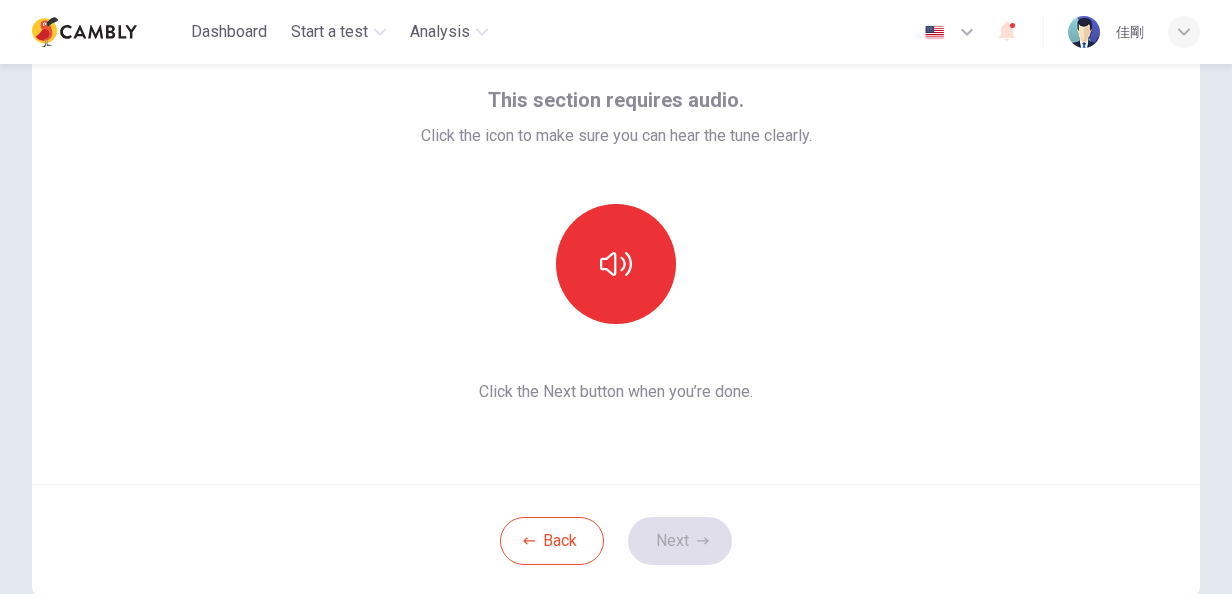 scroll, scrollTop: 0, scrollLeft: 0, axis: both 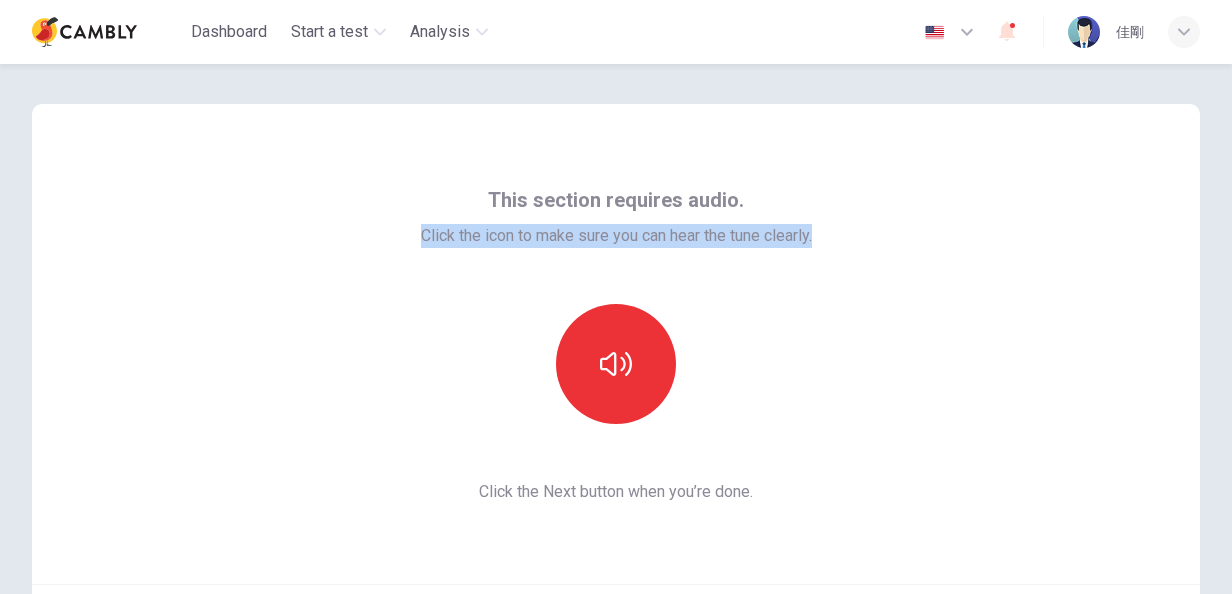 drag, startPoint x: 828, startPoint y: 237, endPoint x: 413, endPoint y: 226, distance: 415.14575 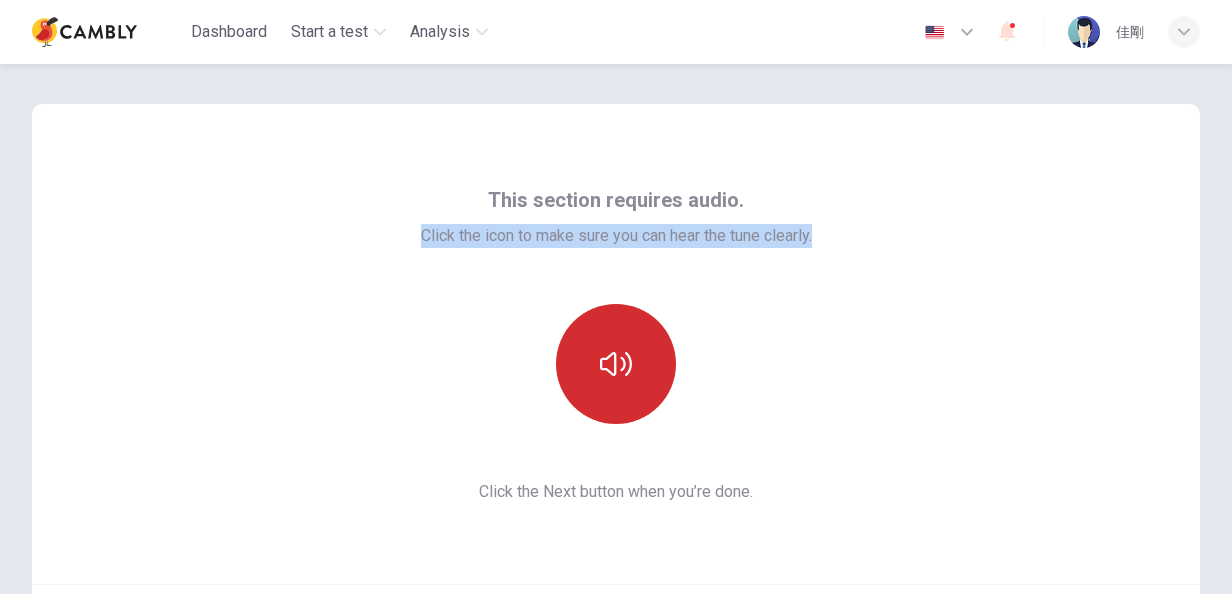 click 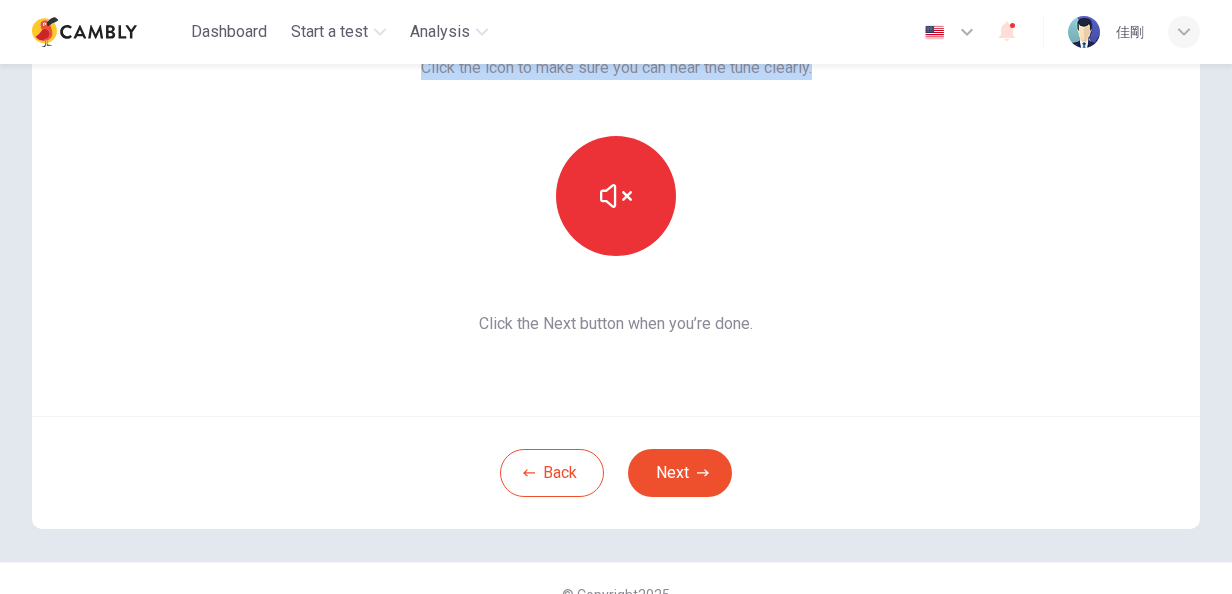 scroll, scrollTop: 200, scrollLeft: 0, axis: vertical 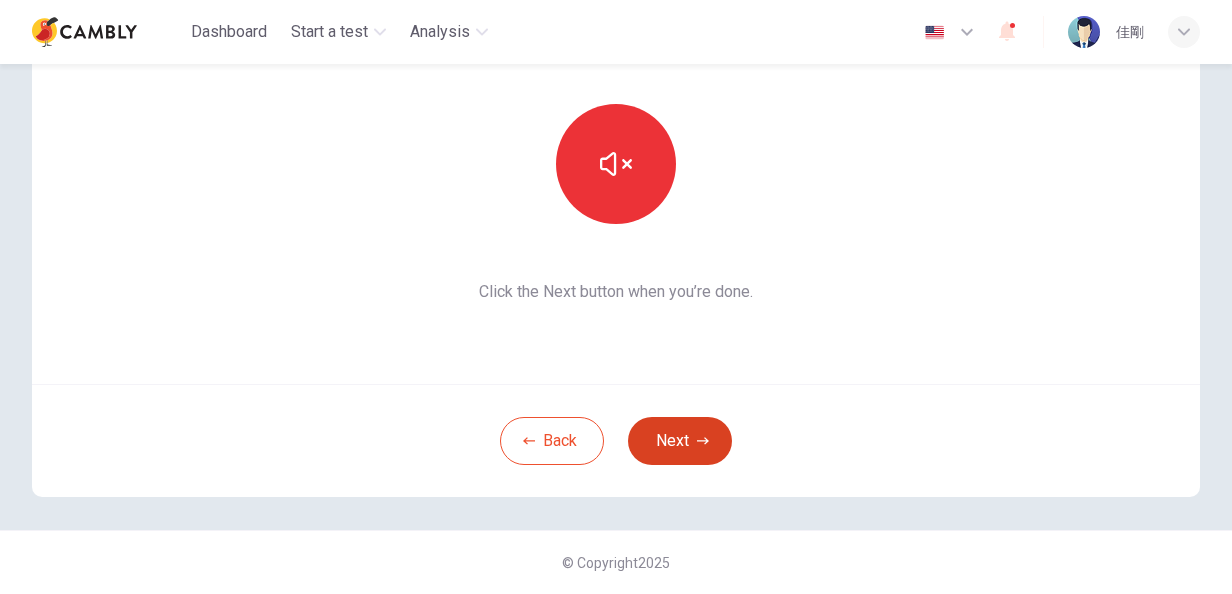 click on "Next" at bounding box center (680, 441) 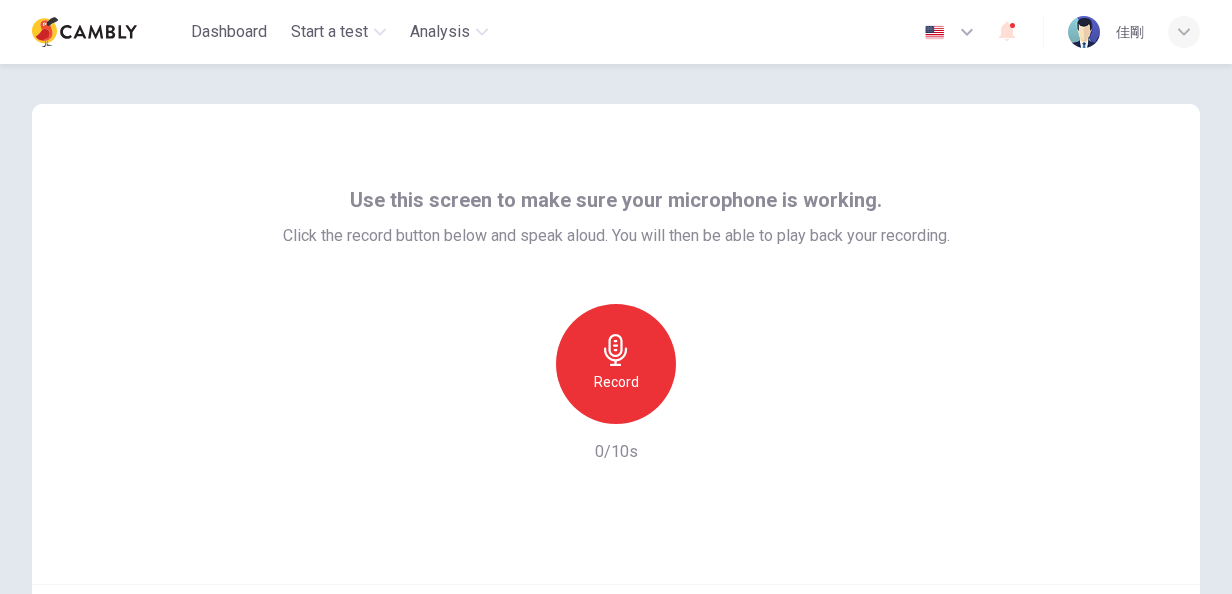 scroll, scrollTop: 0, scrollLeft: 0, axis: both 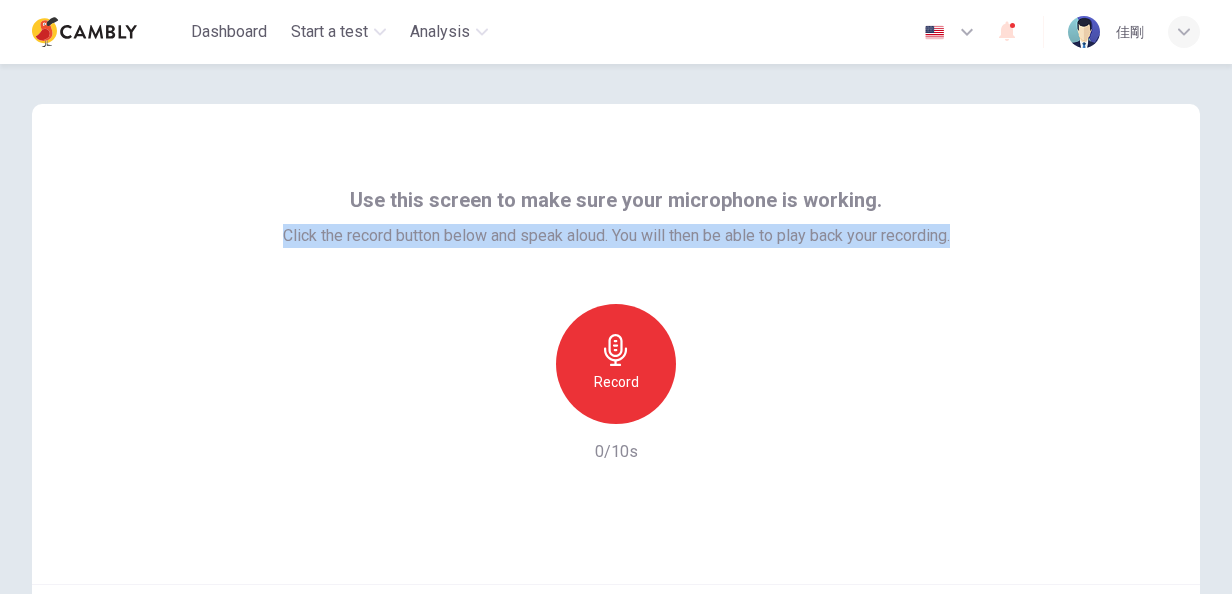 drag, startPoint x: 265, startPoint y: 236, endPoint x: 1050, endPoint y: 266, distance: 785.57306 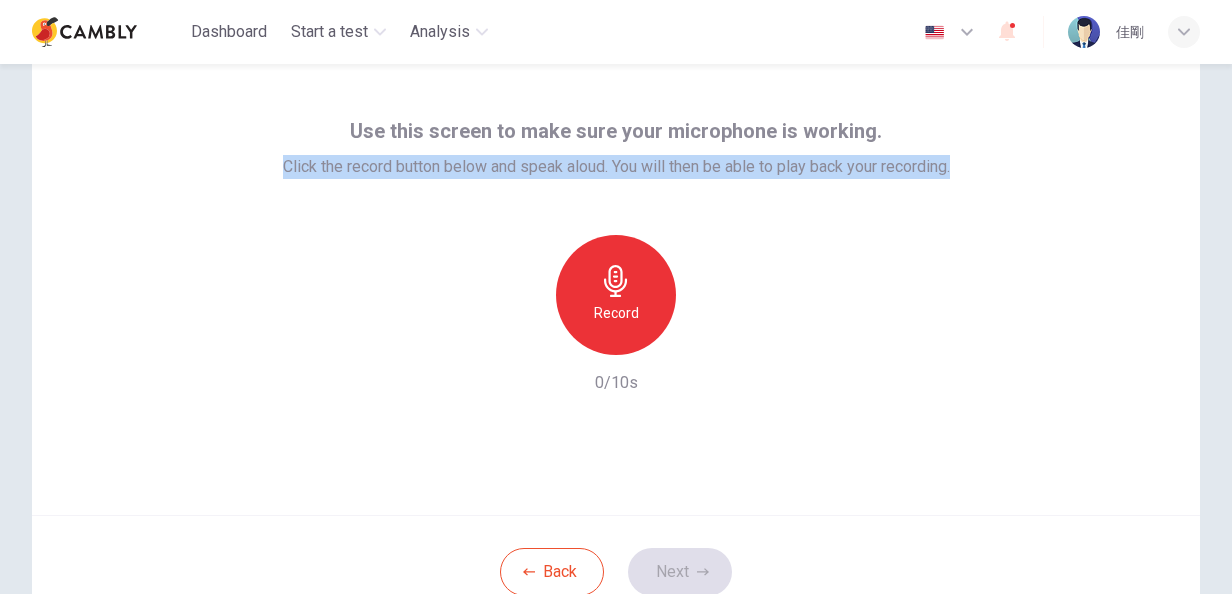 scroll, scrollTop: 100, scrollLeft: 0, axis: vertical 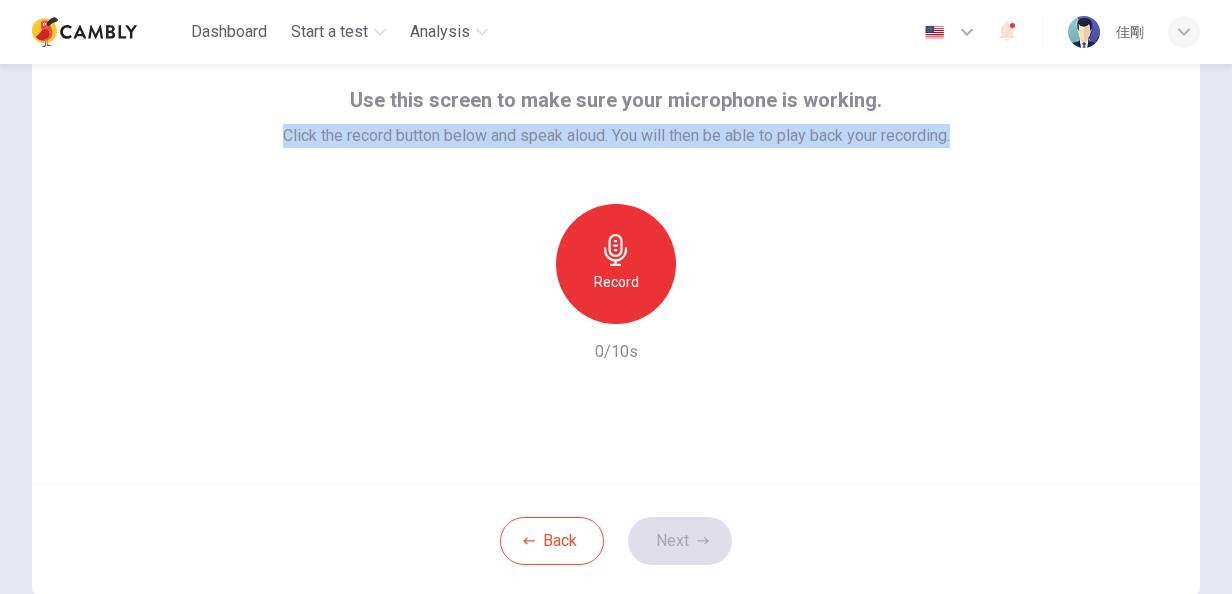 click on "Record" at bounding box center [616, 282] 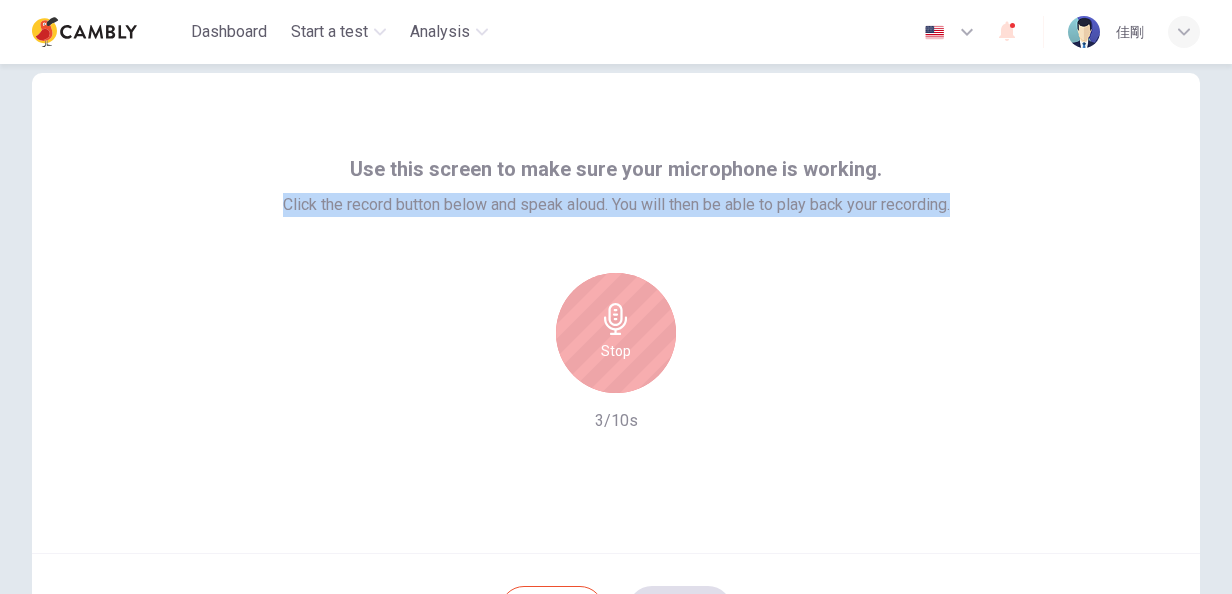 scroll, scrollTop: 0, scrollLeft: 0, axis: both 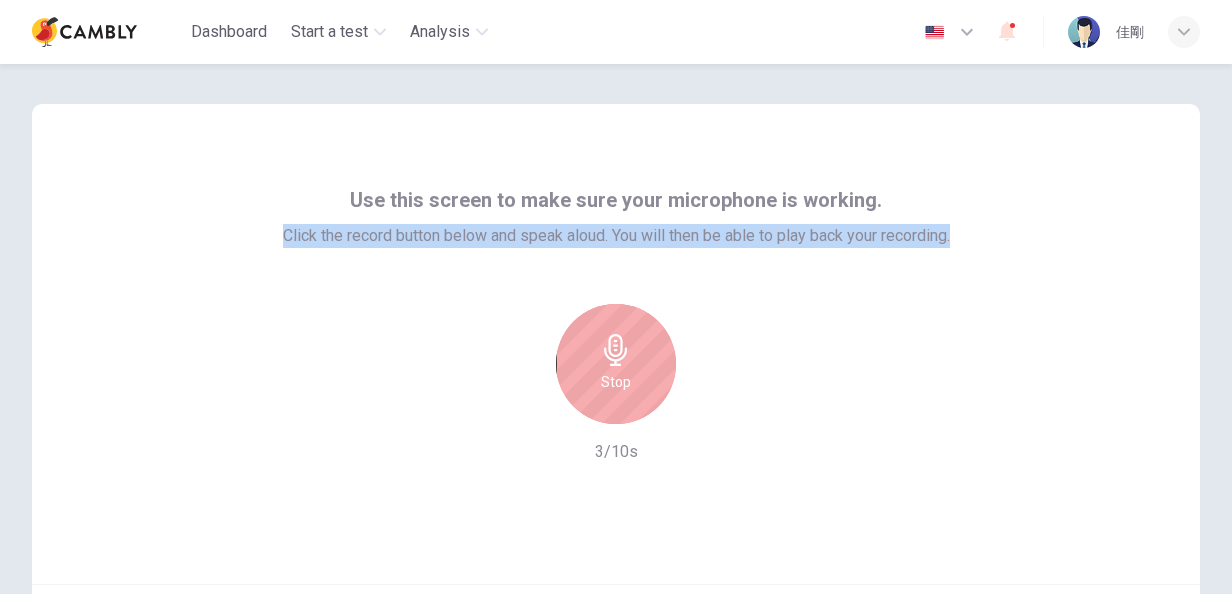 click on "Stop" at bounding box center [616, 364] 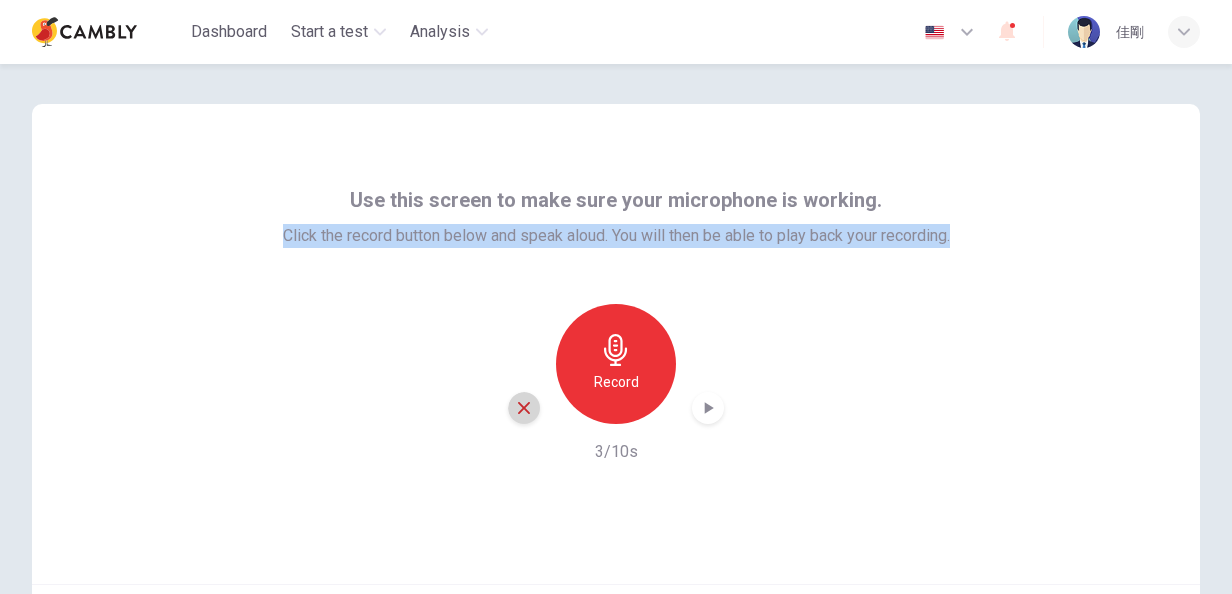 click 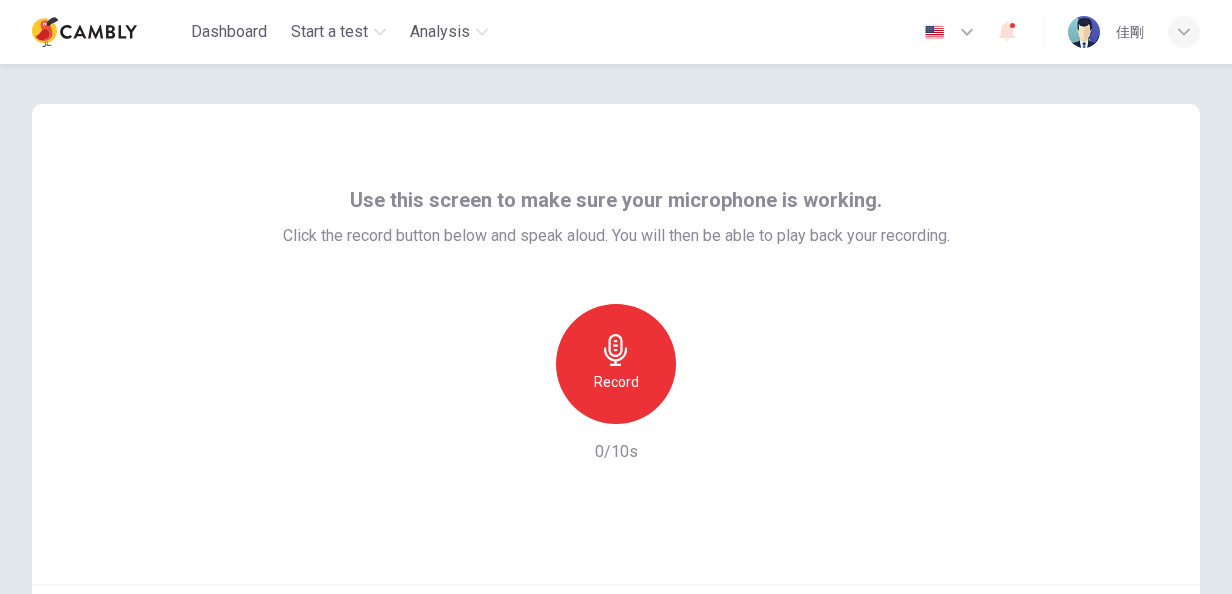 click on "Use this screen to make sure your microphone is working." at bounding box center (616, 200) 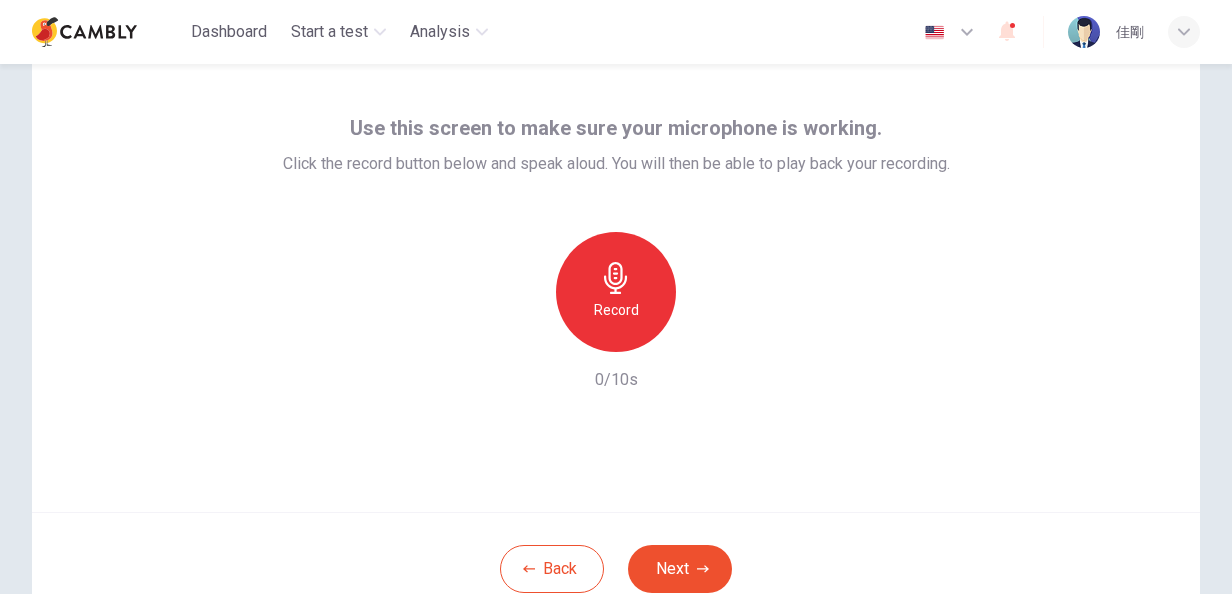scroll, scrollTop: 0, scrollLeft: 0, axis: both 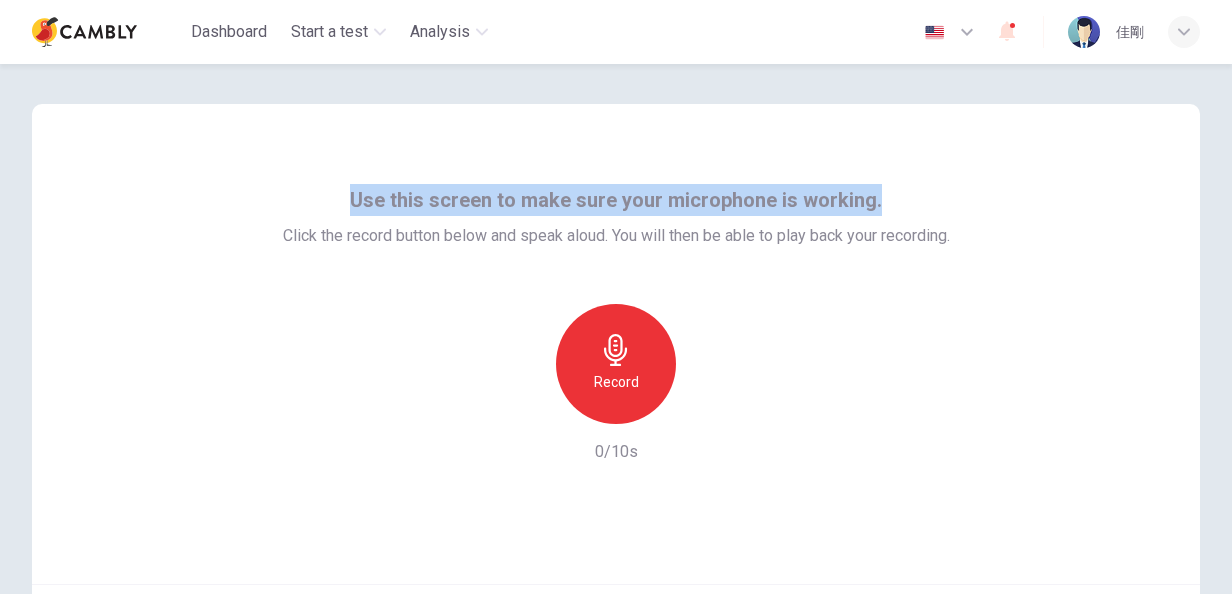 drag, startPoint x: 350, startPoint y: 202, endPoint x: 892, endPoint y: 185, distance: 542.26654 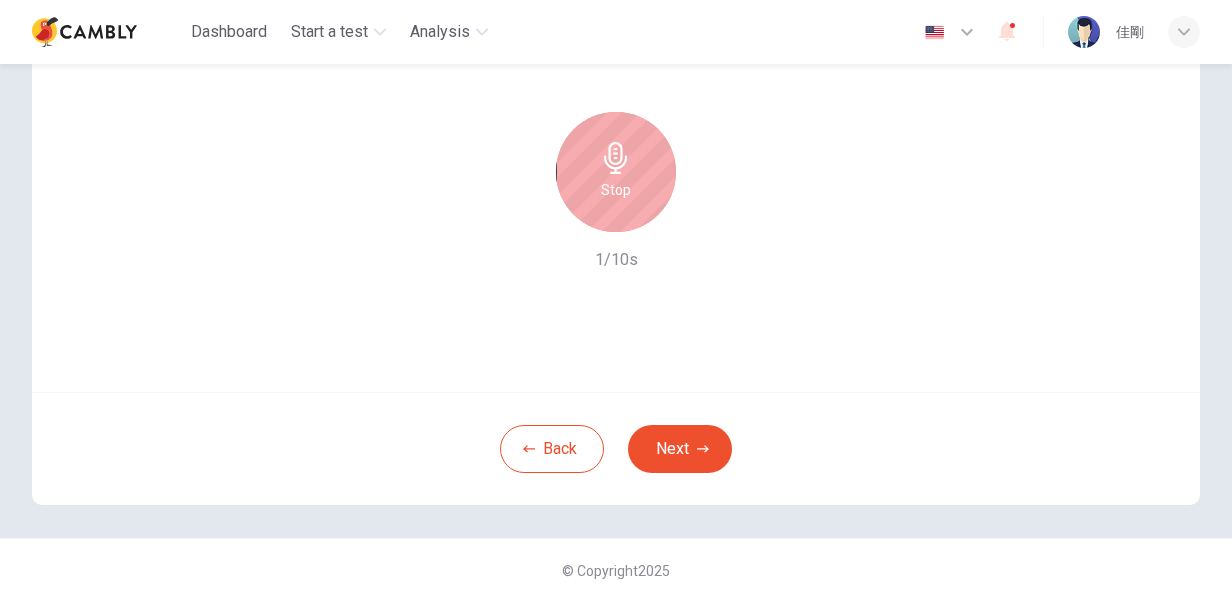 scroll, scrollTop: 200, scrollLeft: 0, axis: vertical 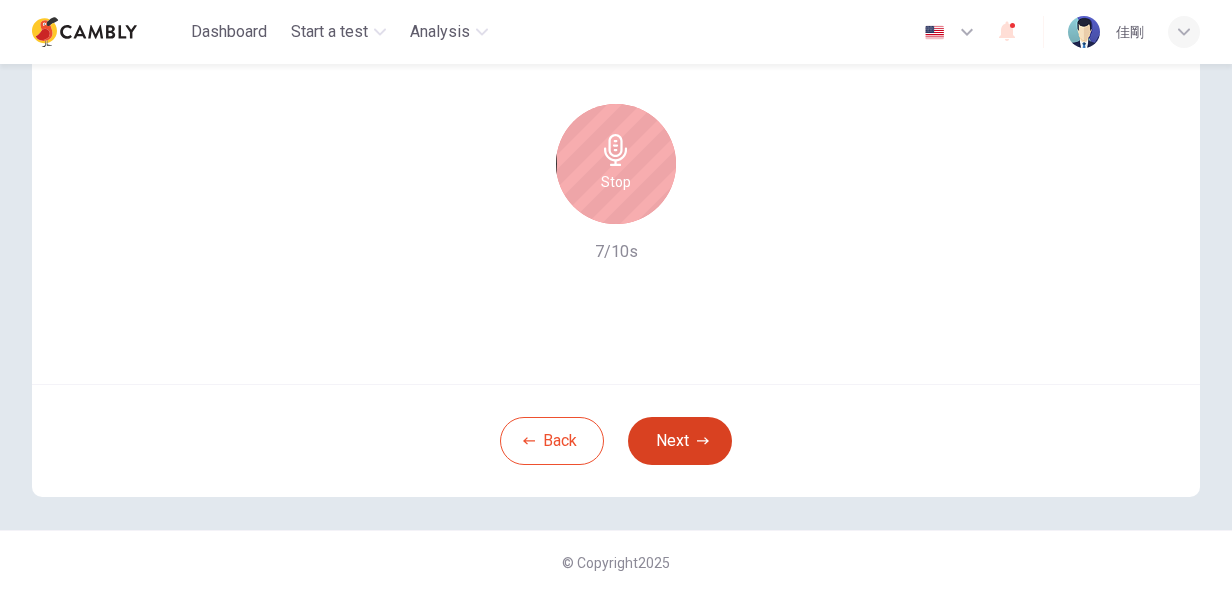 click on "Next" at bounding box center (680, 441) 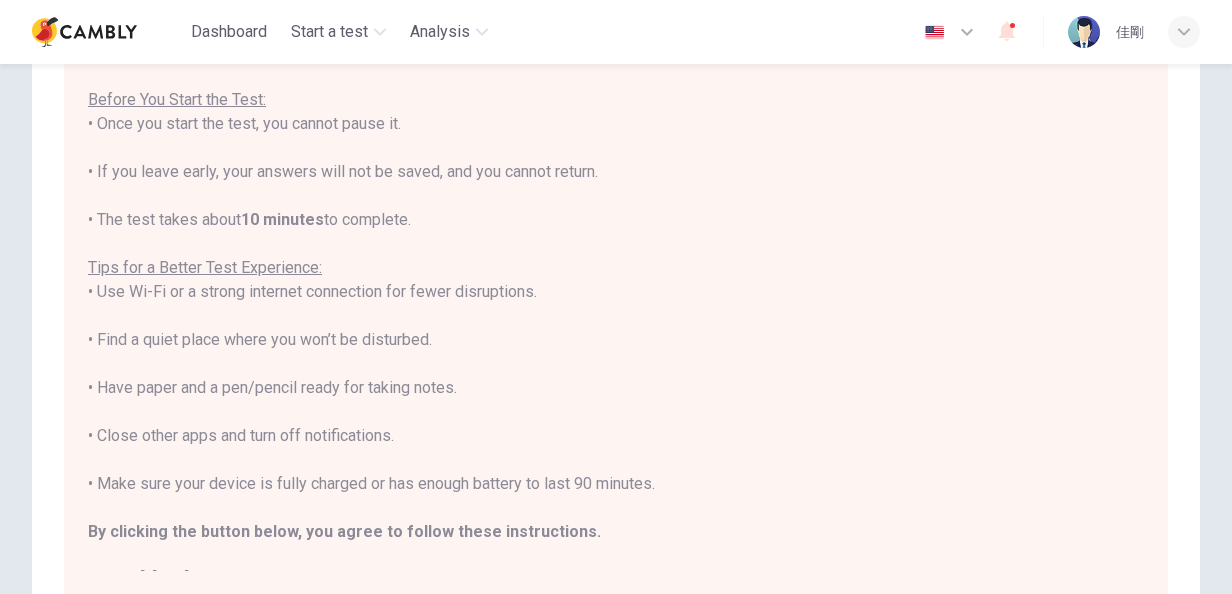 scroll, scrollTop: 0, scrollLeft: 0, axis: both 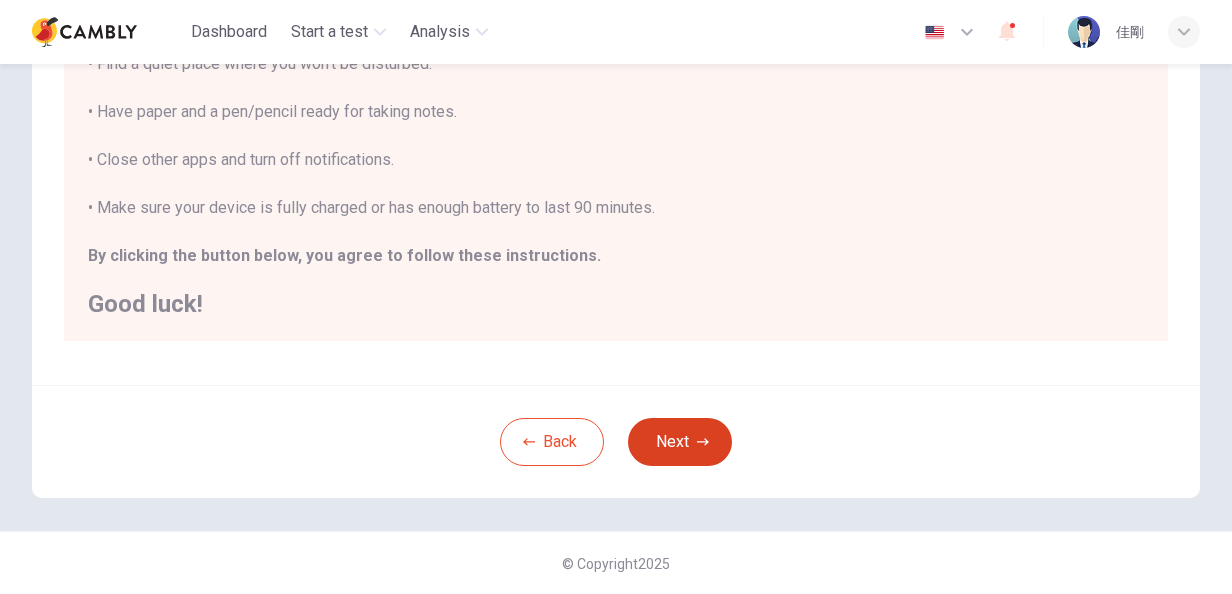 click on "Next" at bounding box center [680, 442] 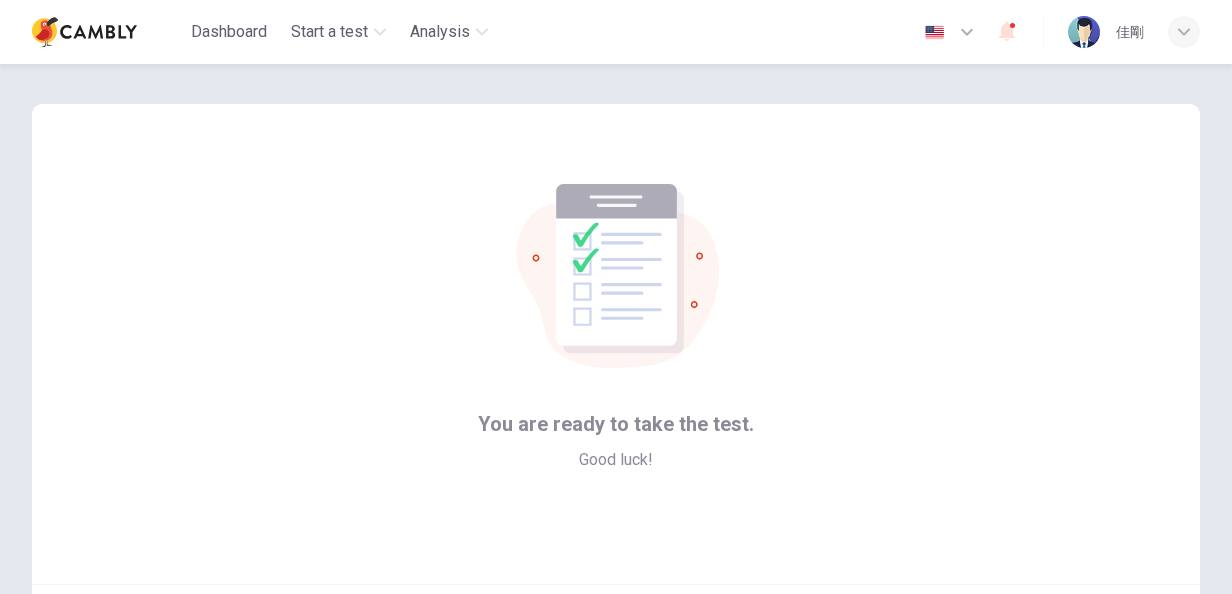 scroll, scrollTop: 200, scrollLeft: 0, axis: vertical 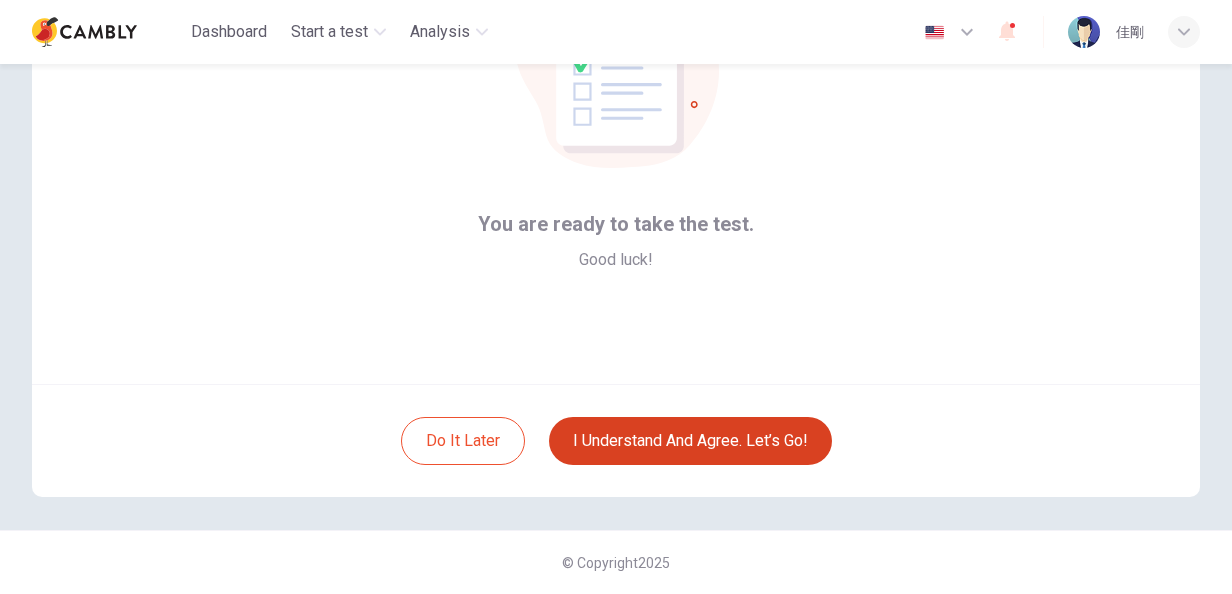 click on "I understand and agree. Let’s go!" at bounding box center [690, 441] 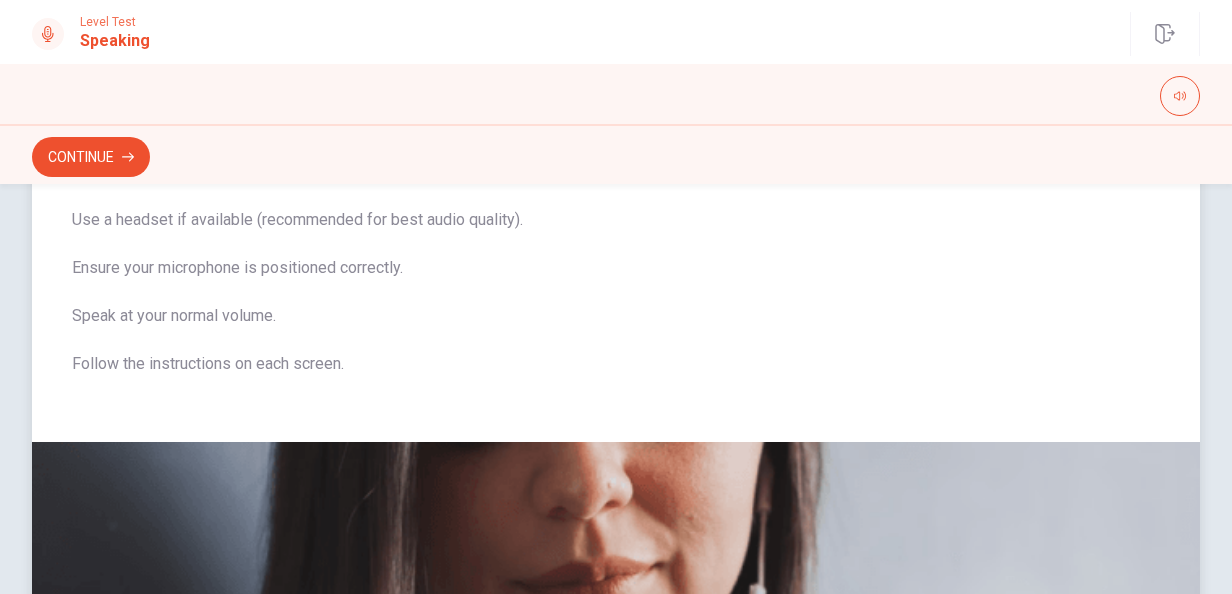 scroll, scrollTop: 0, scrollLeft: 0, axis: both 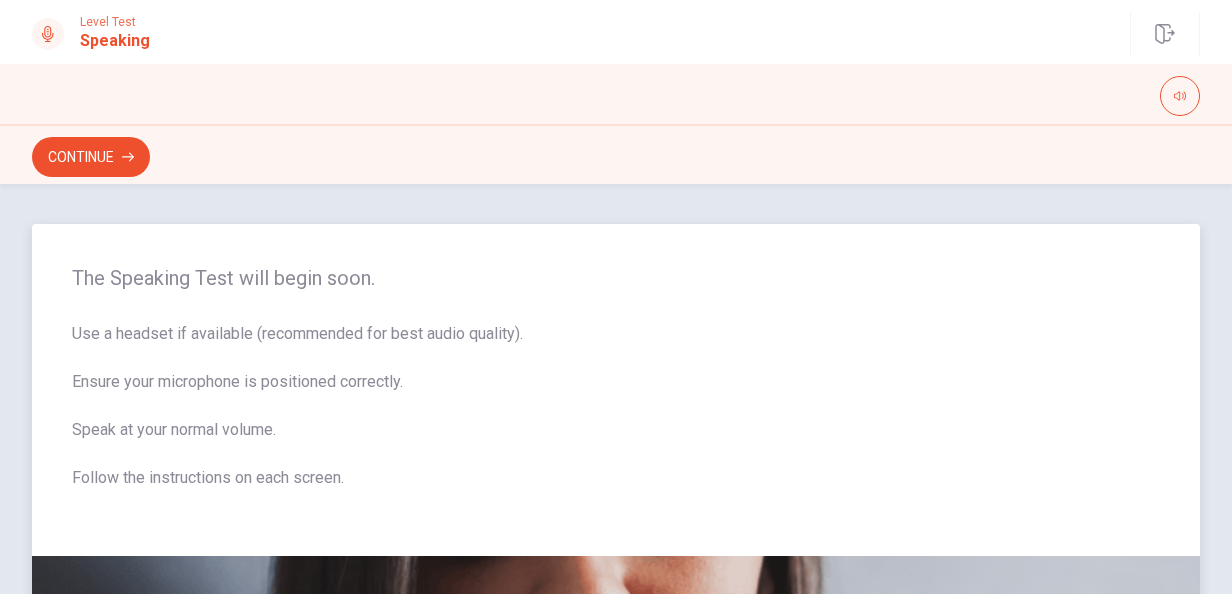 drag, startPoint x: 69, startPoint y: 338, endPoint x: 257, endPoint y: 434, distance: 211.09239 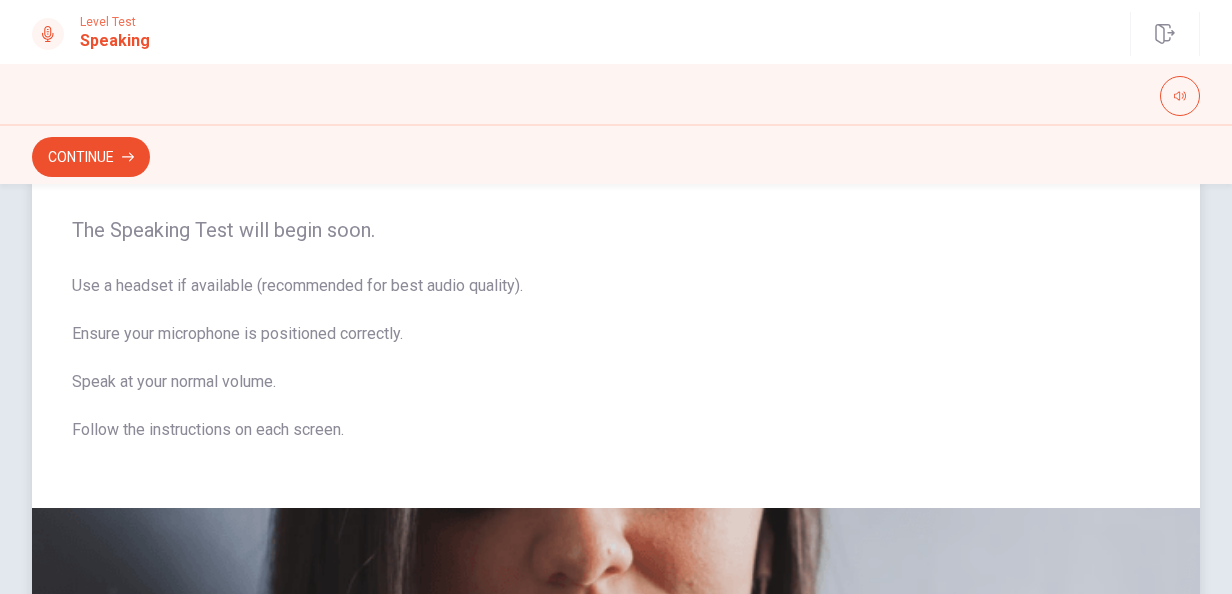 scroll, scrollTop: 0, scrollLeft: 0, axis: both 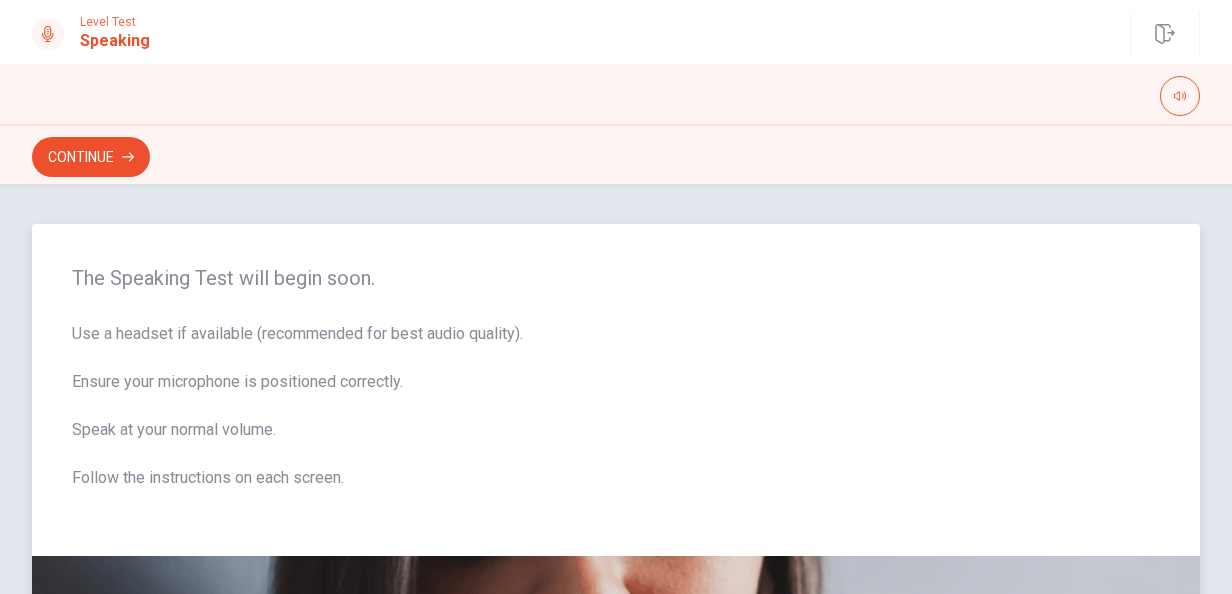 click on "Use a headset if available (recommended for best audio quality).
Ensure your microphone is positioned correctly.
Speak at your normal volume.
Follow the instructions on each screen." at bounding box center (616, 418) 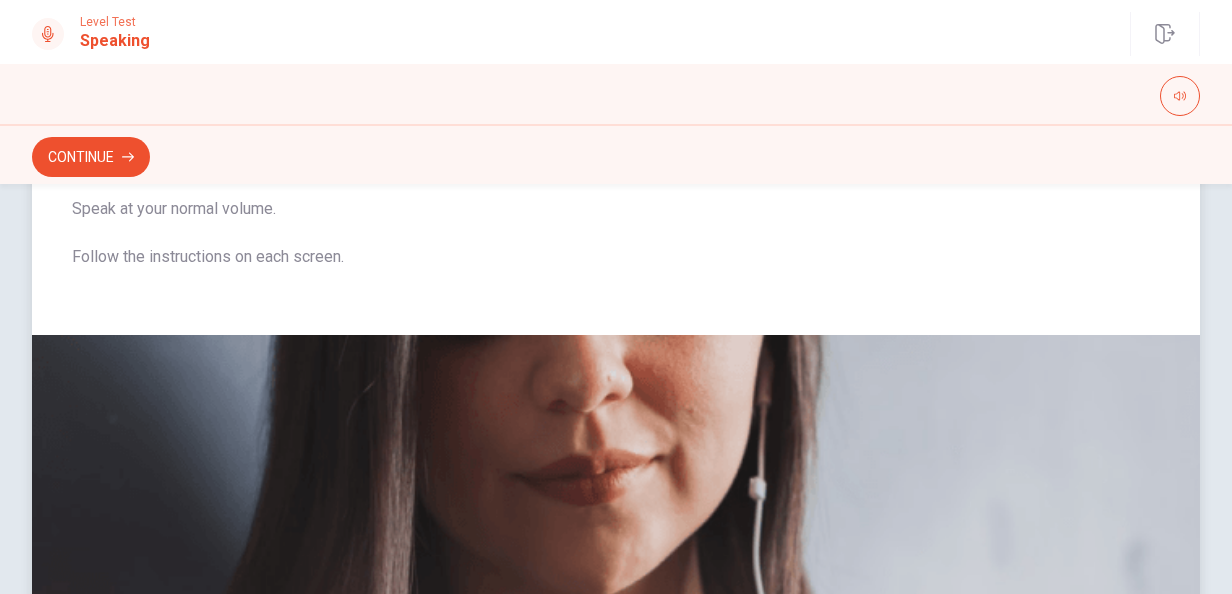 scroll, scrollTop: 500, scrollLeft: 0, axis: vertical 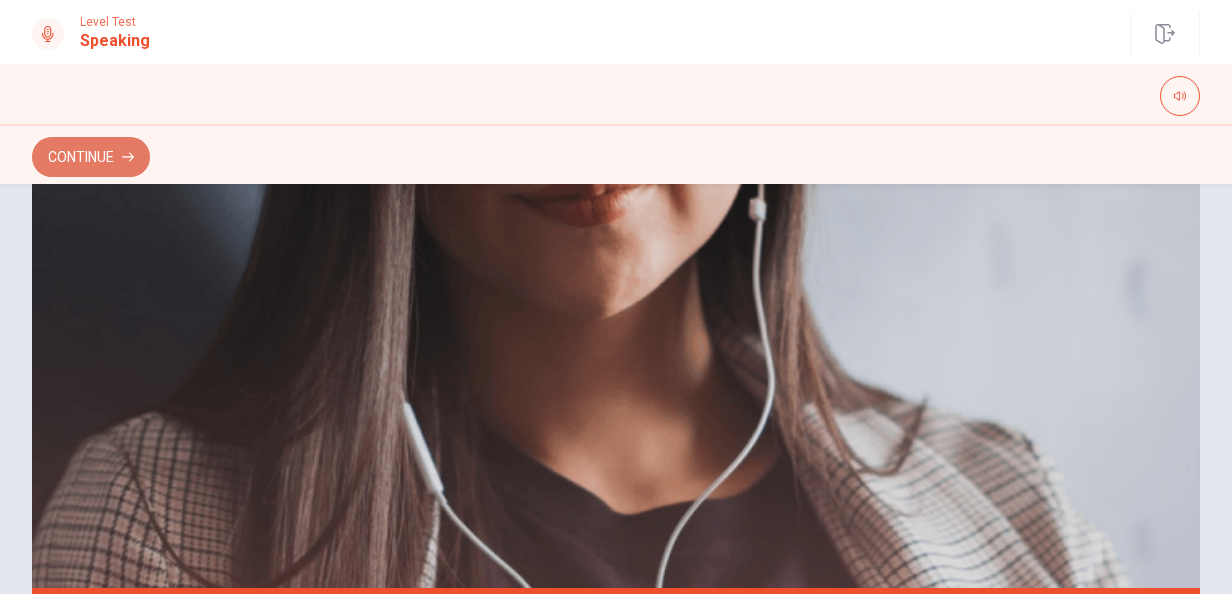 click on "Continue" at bounding box center [91, 157] 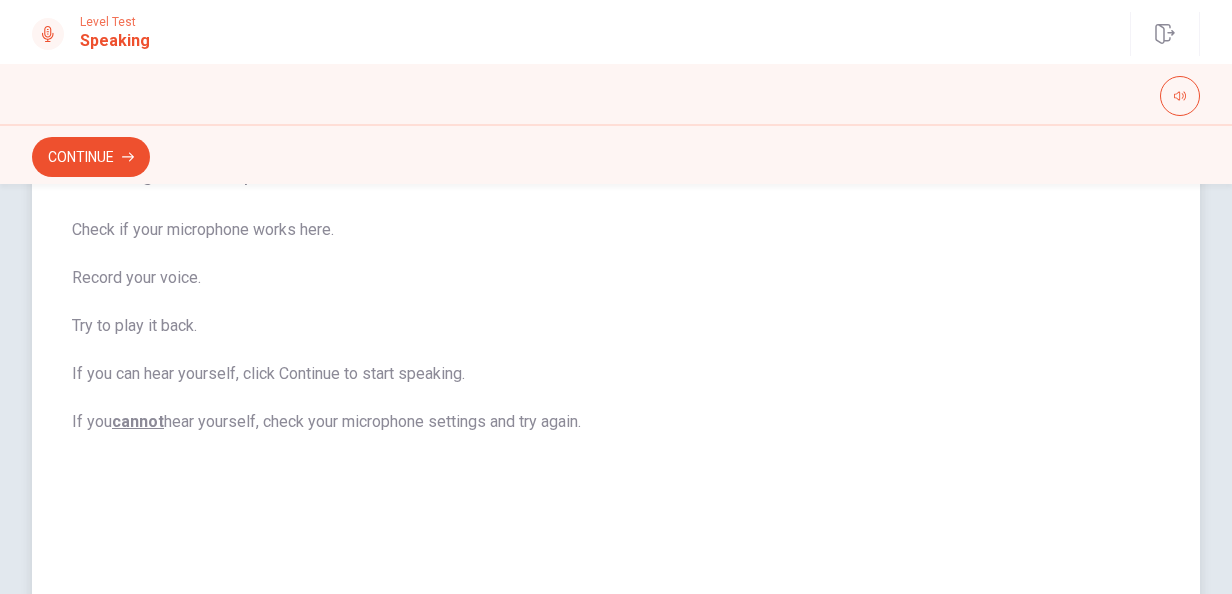scroll, scrollTop: 500, scrollLeft: 0, axis: vertical 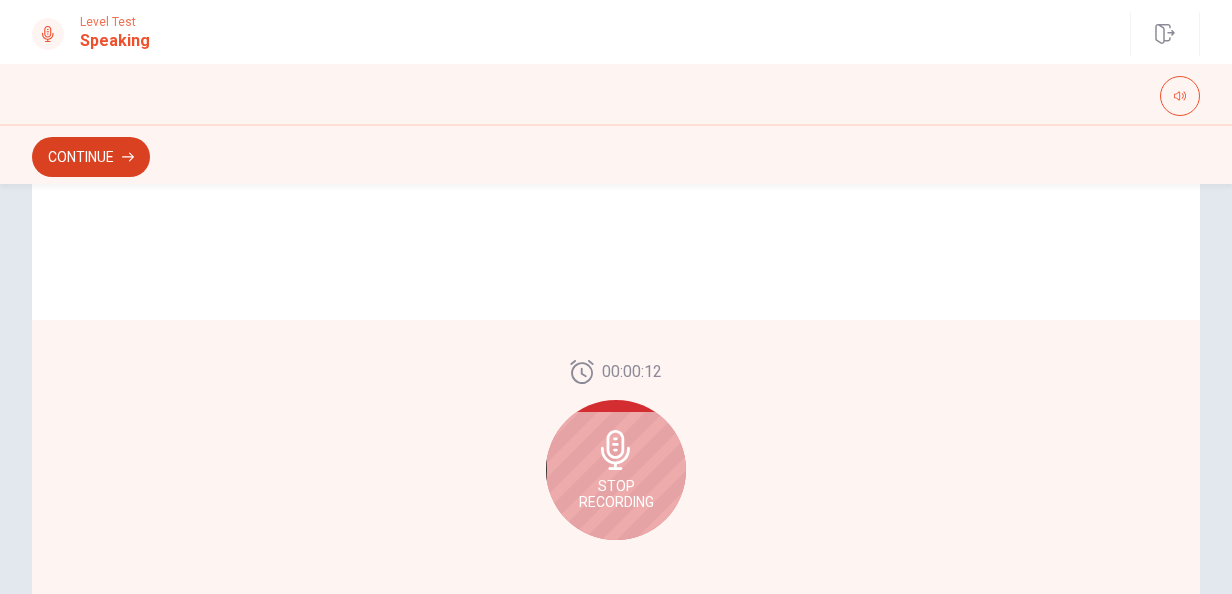 click on "Continue" at bounding box center (91, 157) 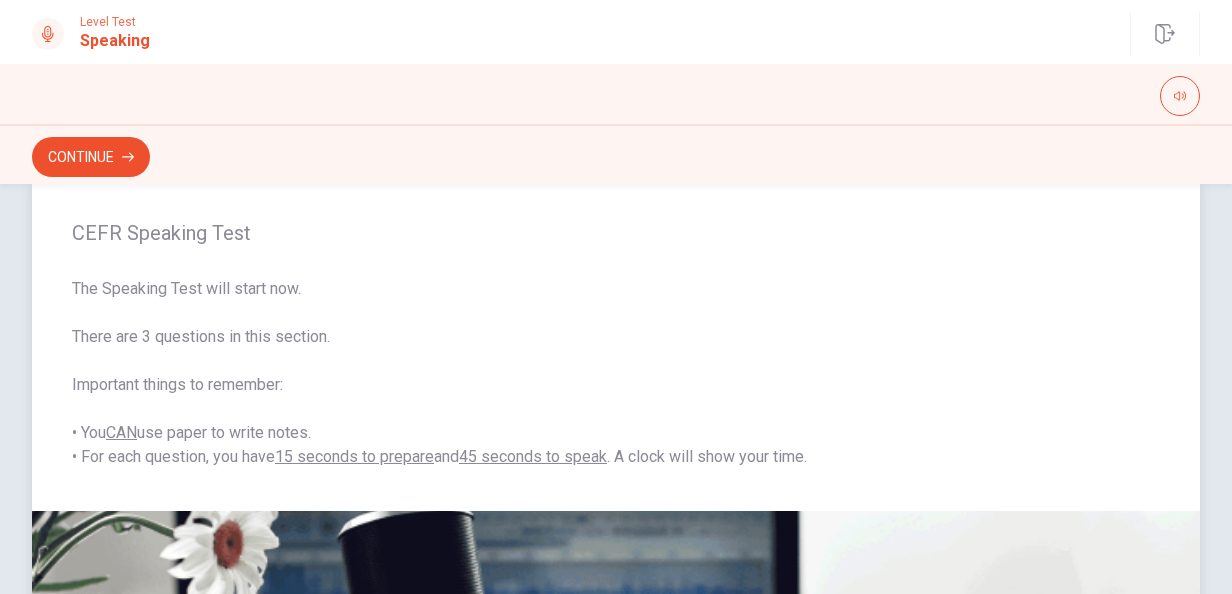 scroll, scrollTop: 0, scrollLeft: 0, axis: both 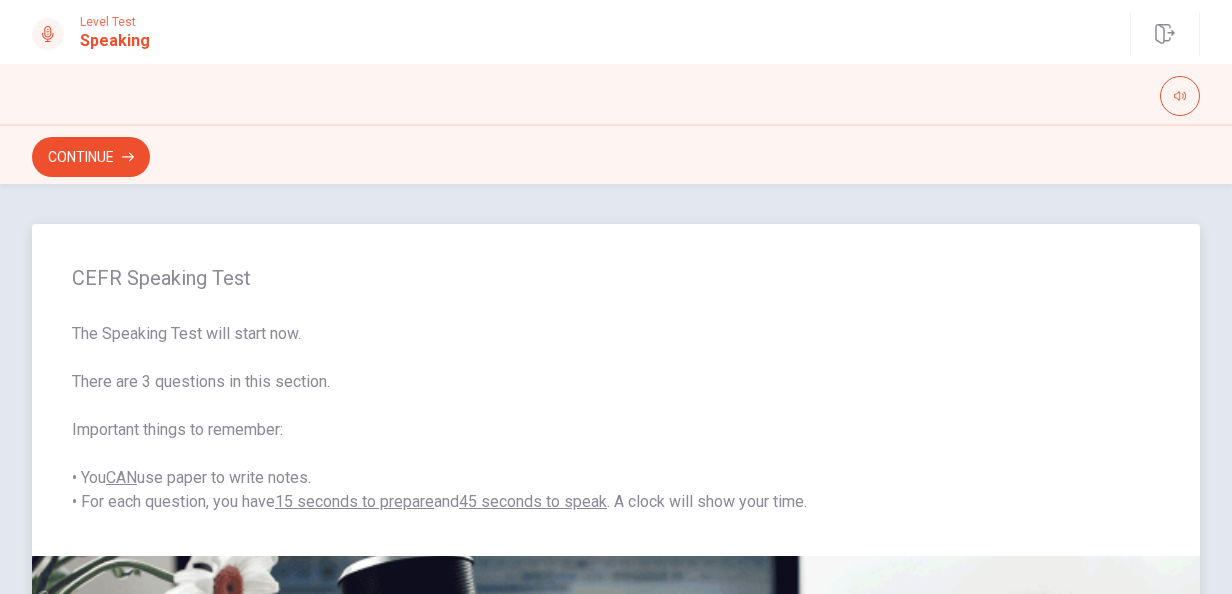 drag, startPoint x: 76, startPoint y: 281, endPoint x: 452, endPoint y: 532, distance: 452.08075 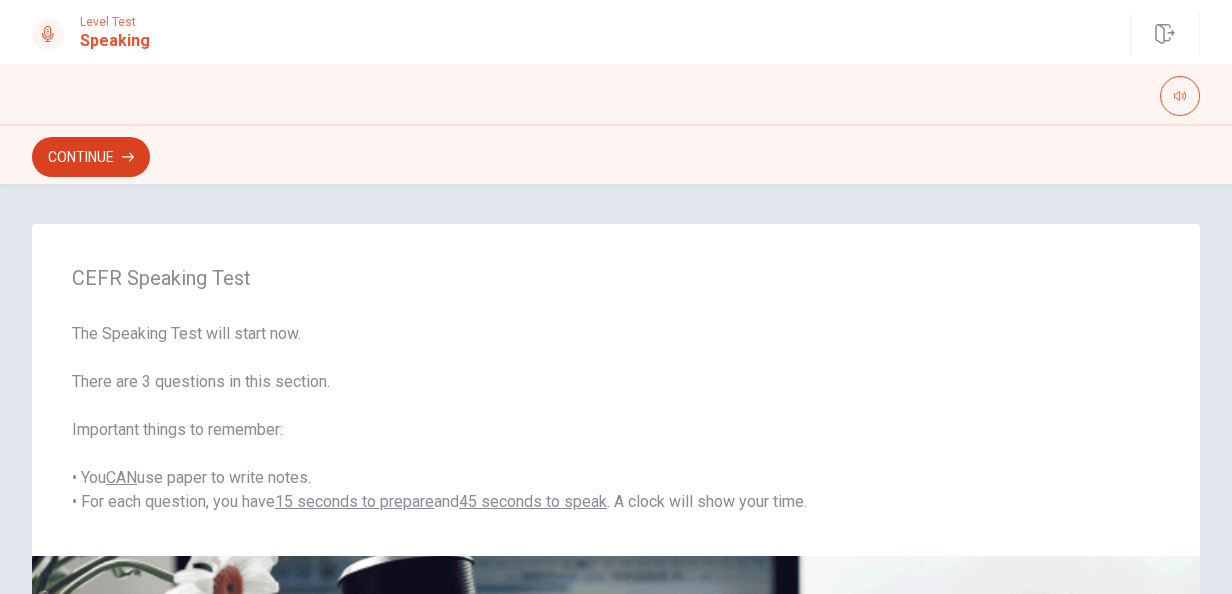 click on "Continue" at bounding box center (91, 157) 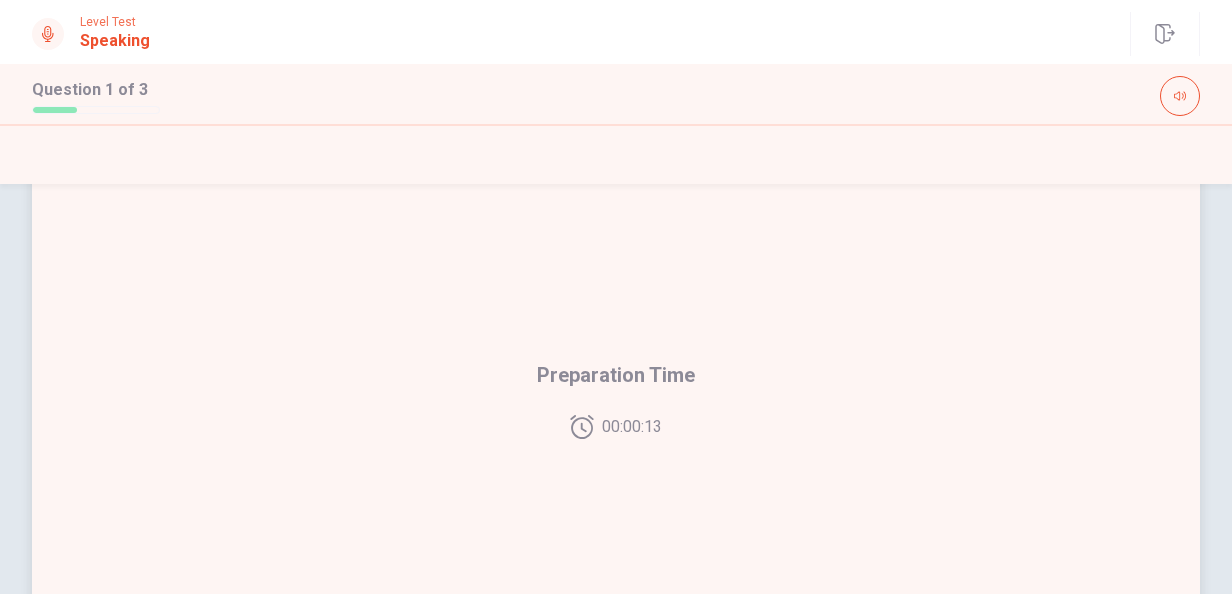 scroll, scrollTop: 506, scrollLeft: 0, axis: vertical 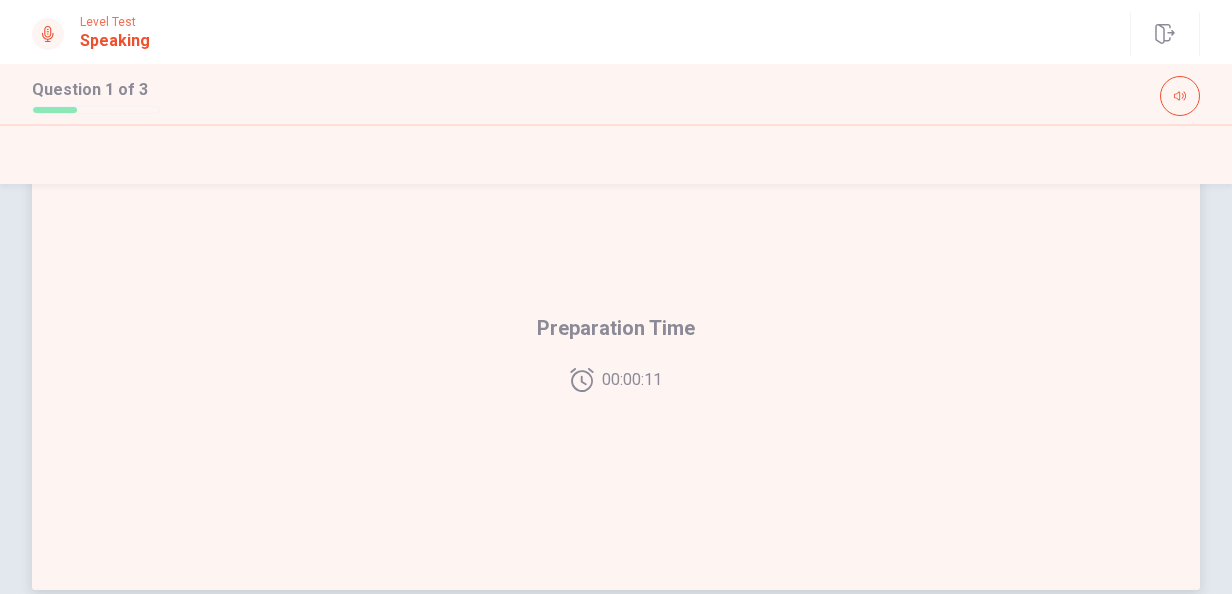 click on "00:00:11" at bounding box center (632, 380) 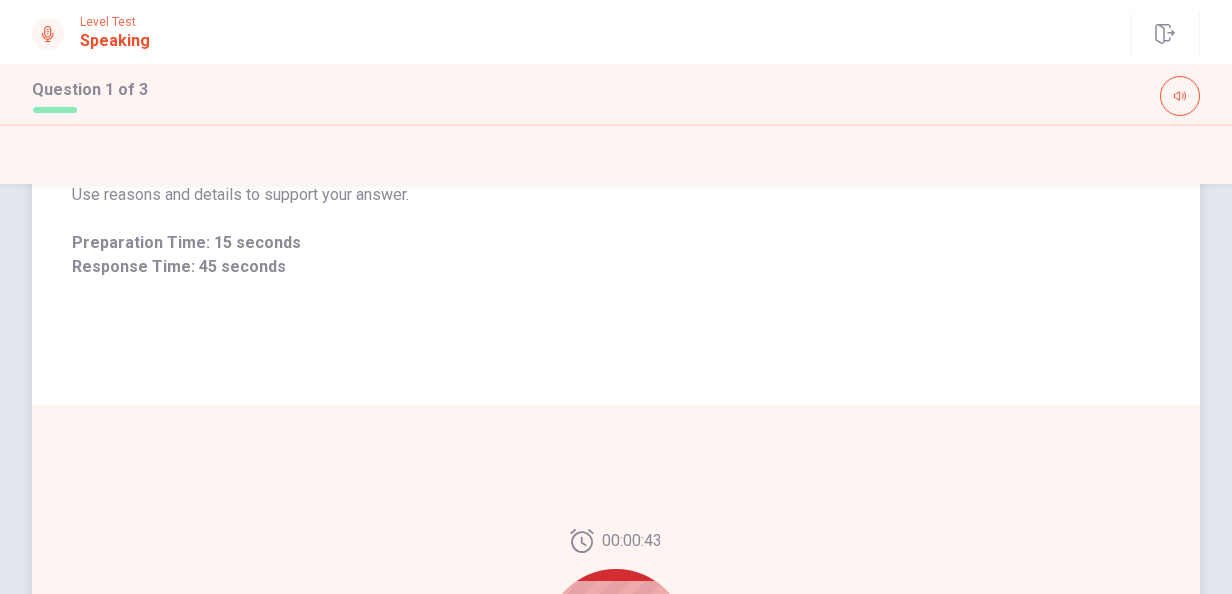 scroll, scrollTop: 300, scrollLeft: 0, axis: vertical 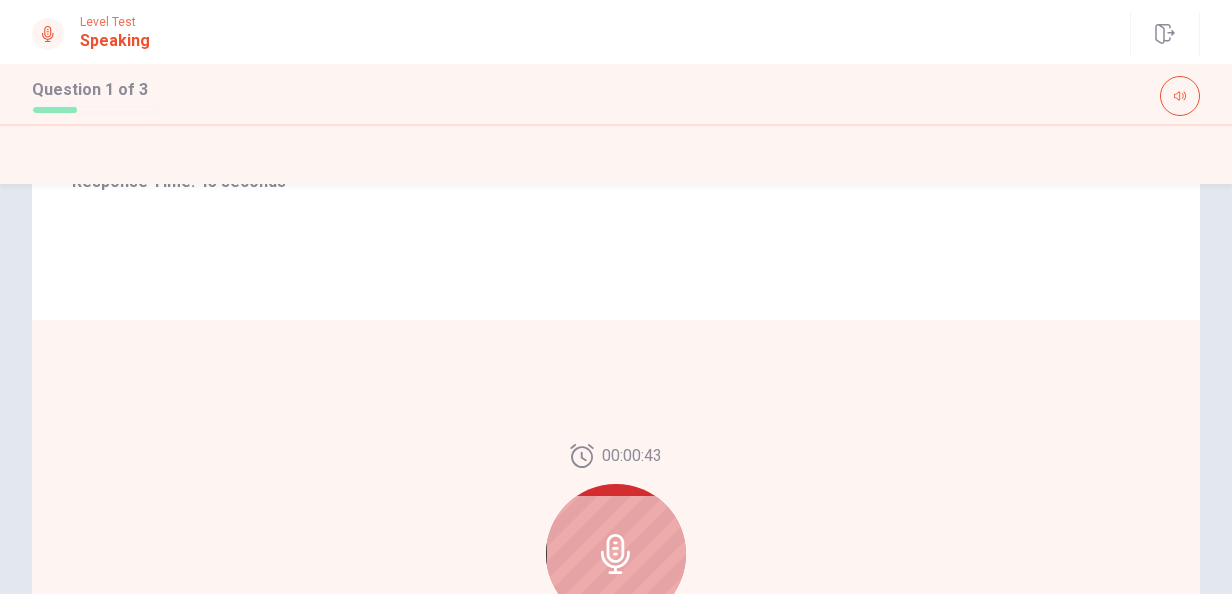 click at bounding box center [616, 554] 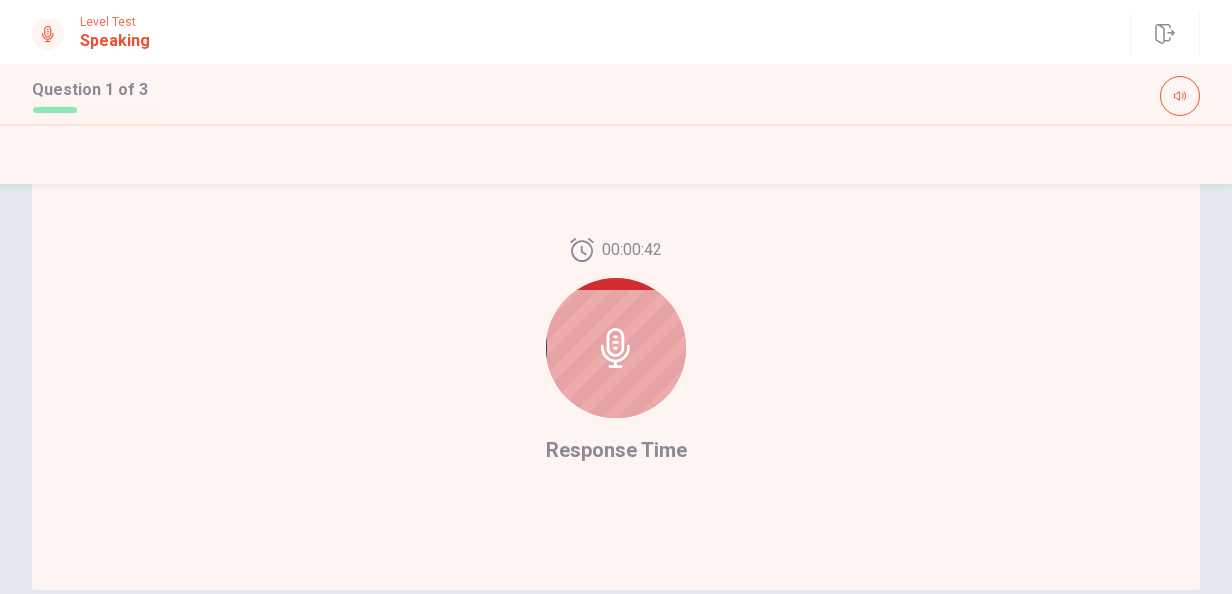 scroll, scrollTop: 606, scrollLeft: 0, axis: vertical 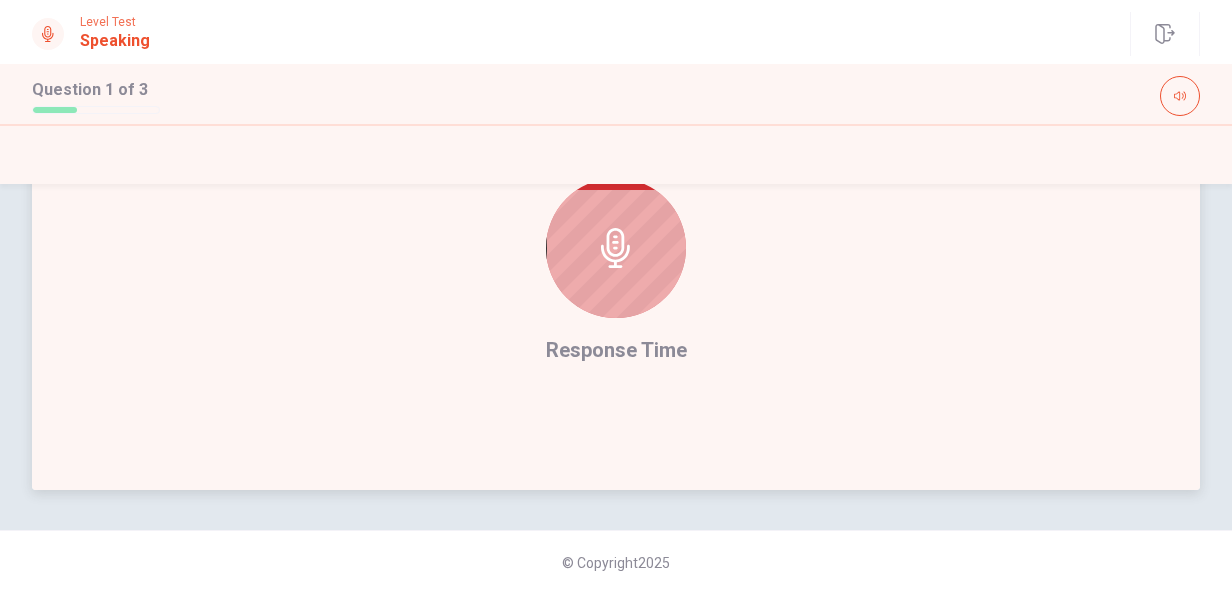 click on "Response Time" at bounding box center (616, 350) 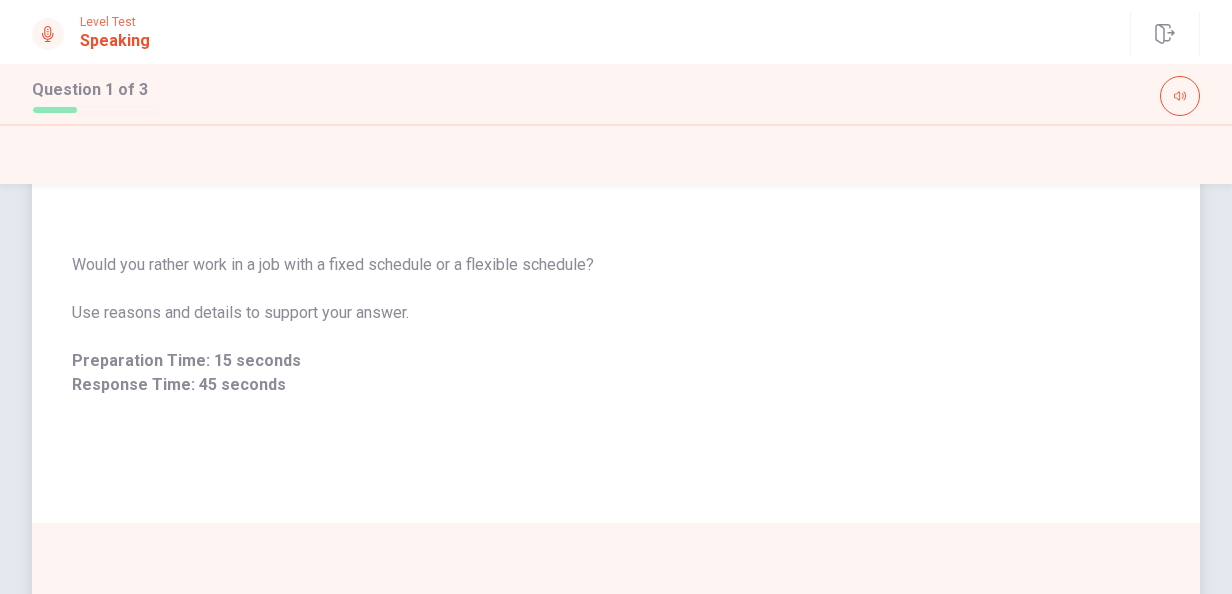 scroll, scrollTop: 0, scrollLeft: 0, axis: both 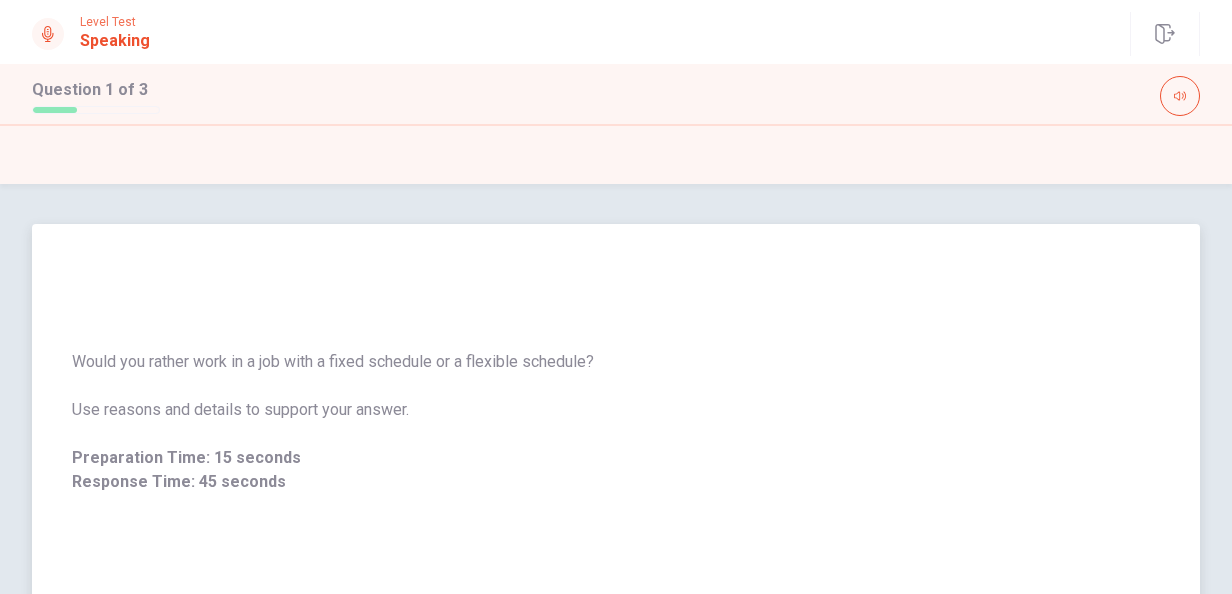 drag, startPoint x: 458, startPoint y: 409, endPoint x: 269, endPoint y: 368, distance: 193.39597 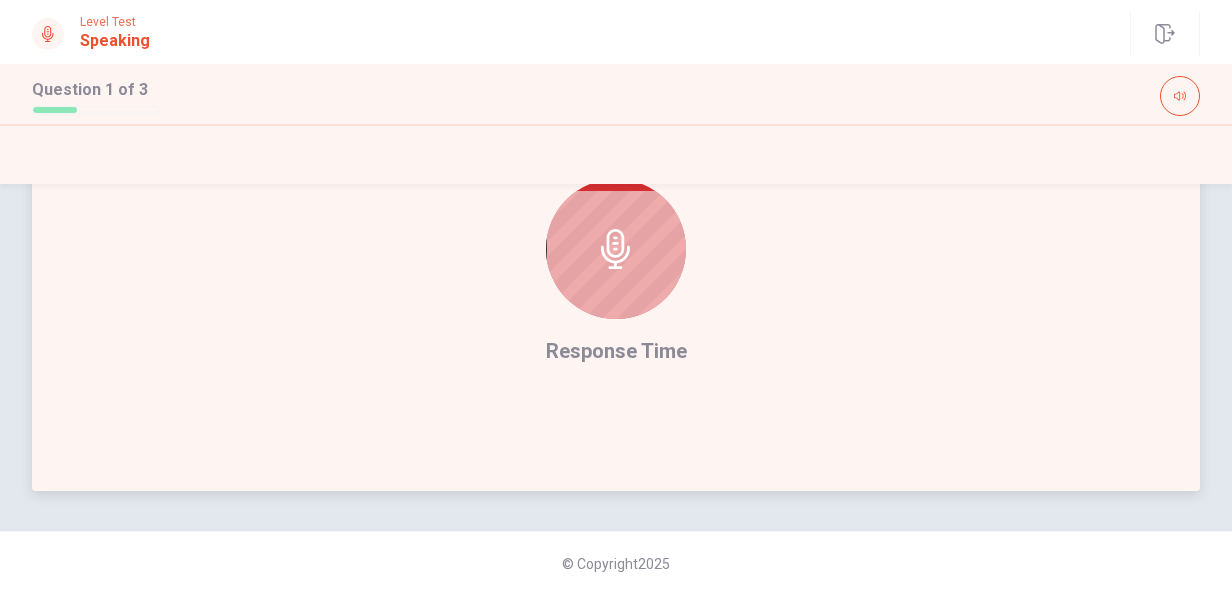 scroll, scrollTop: 606, scrollLeft: 0, axis: vertical 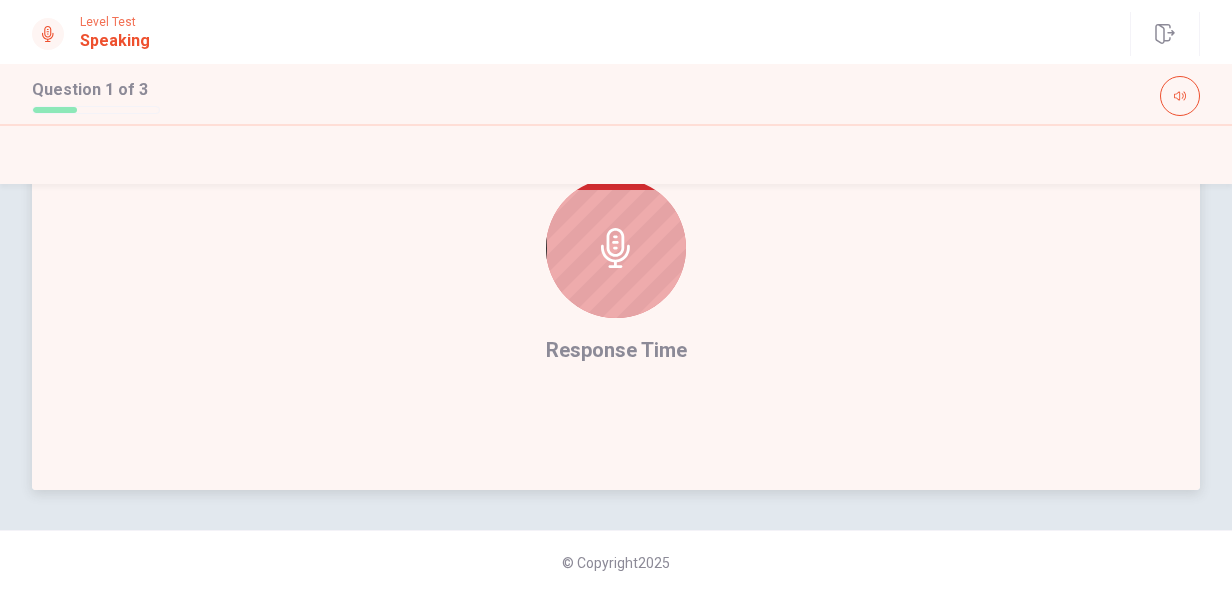 click 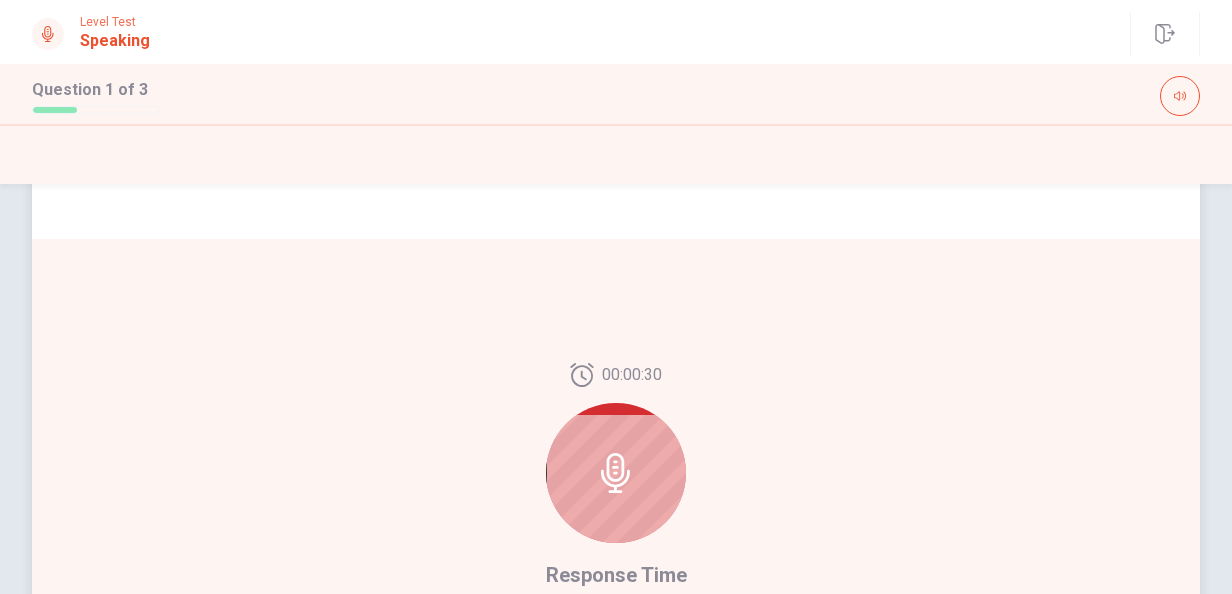 scroll, scrollTop: 606, scrollLeft: 0, axis: vertical 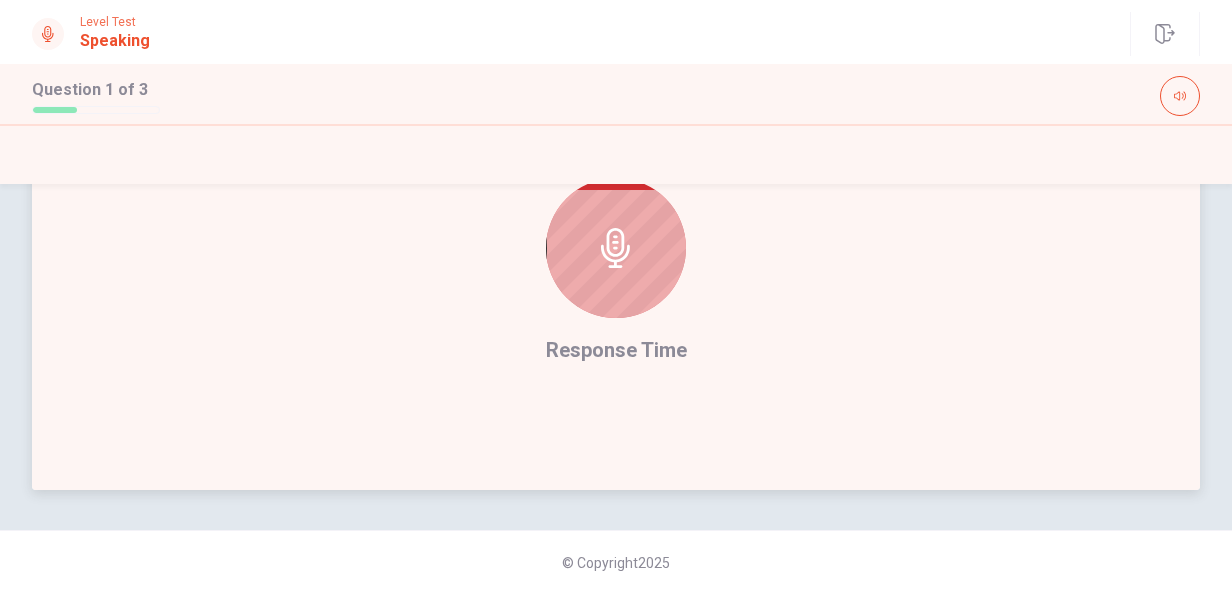 click on "Response Time" at bounding box center [616, 350] 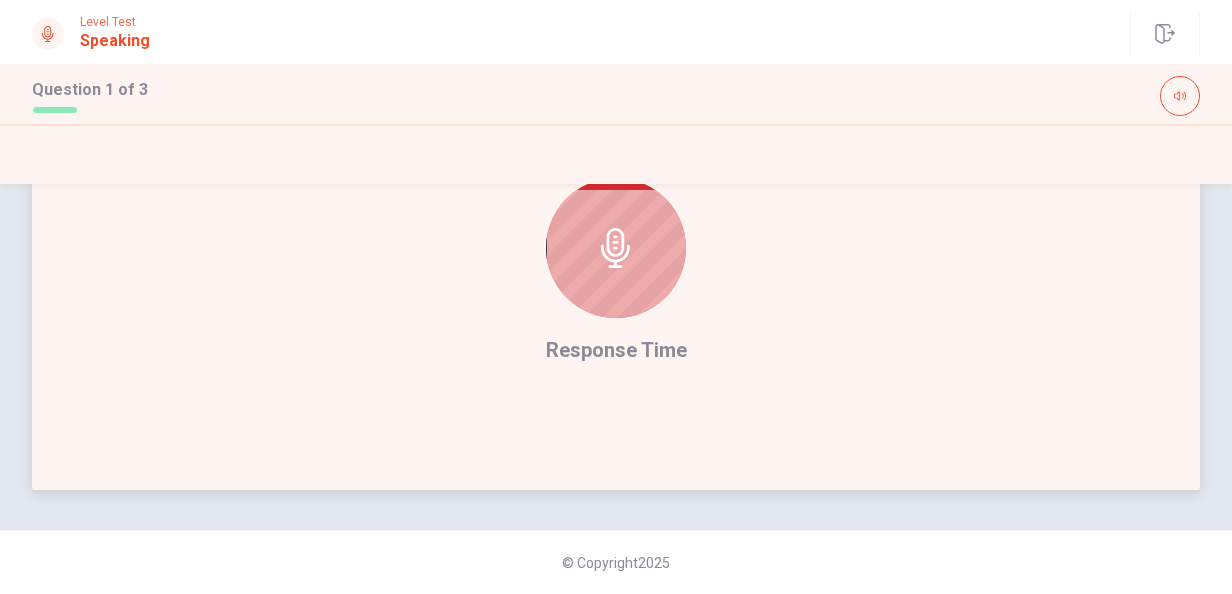 click at bounding box center [616, 248] 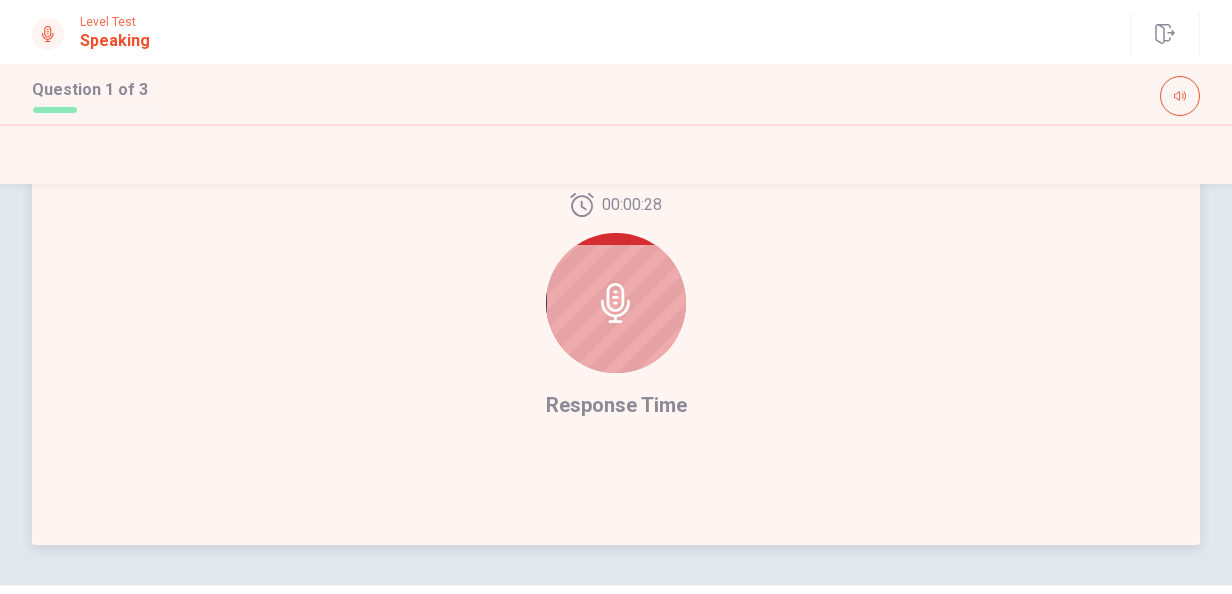 scroll, scrollTop: 506, scrollLeft: 0, axis: vertical 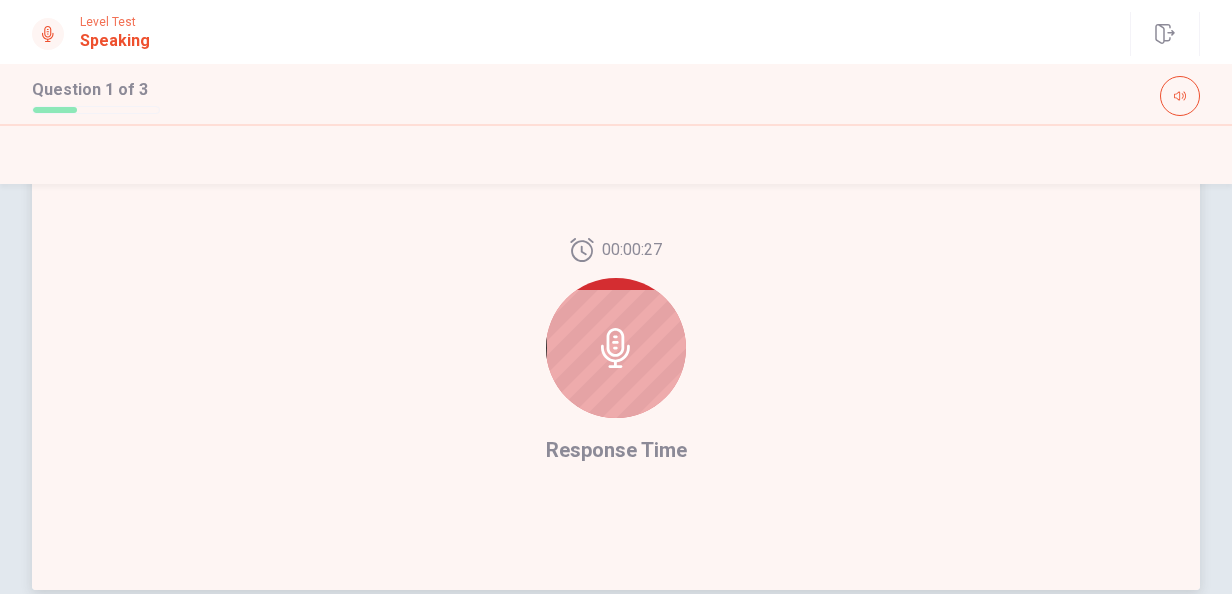 click at bounding box center [616, 348] 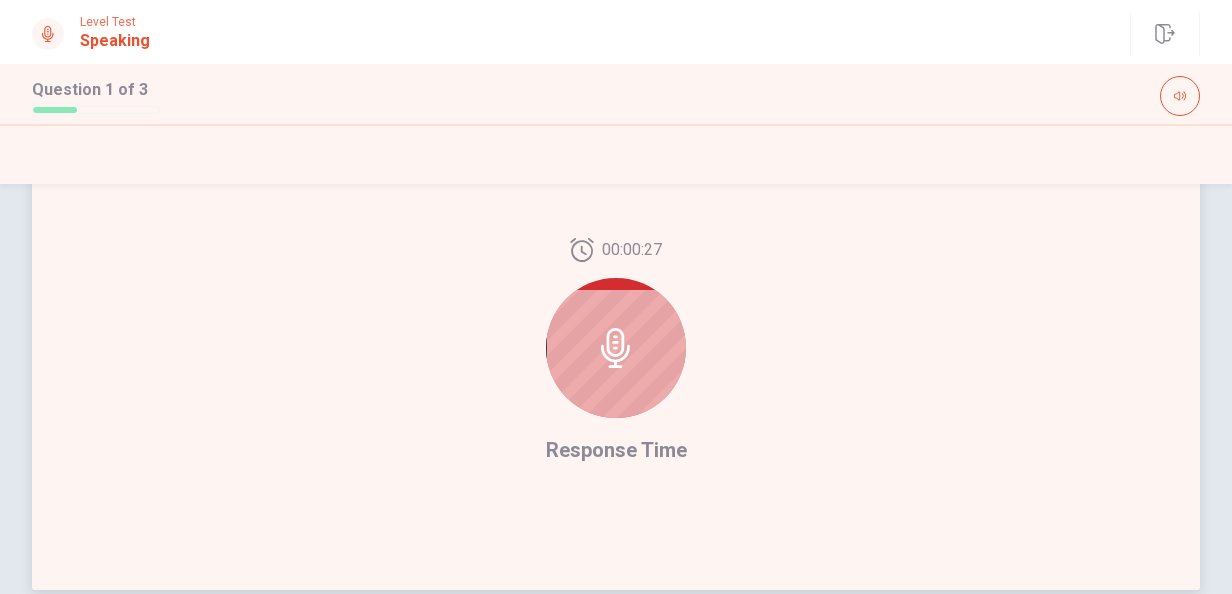 click at bounding box center [616, 348] 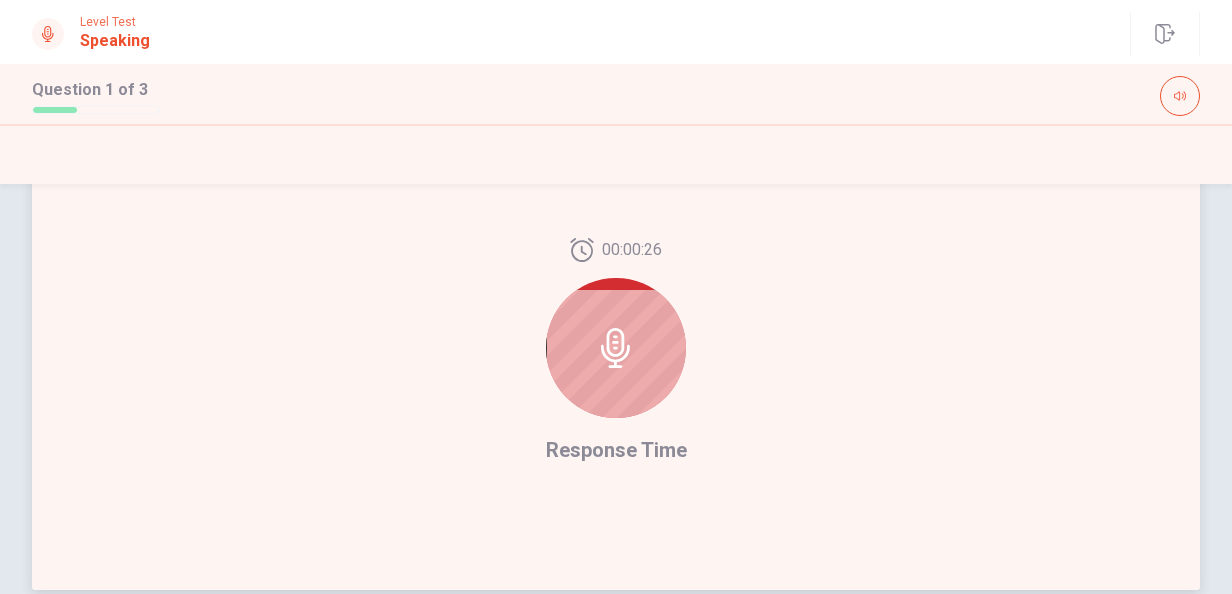 click at bounding box center [616, 348] 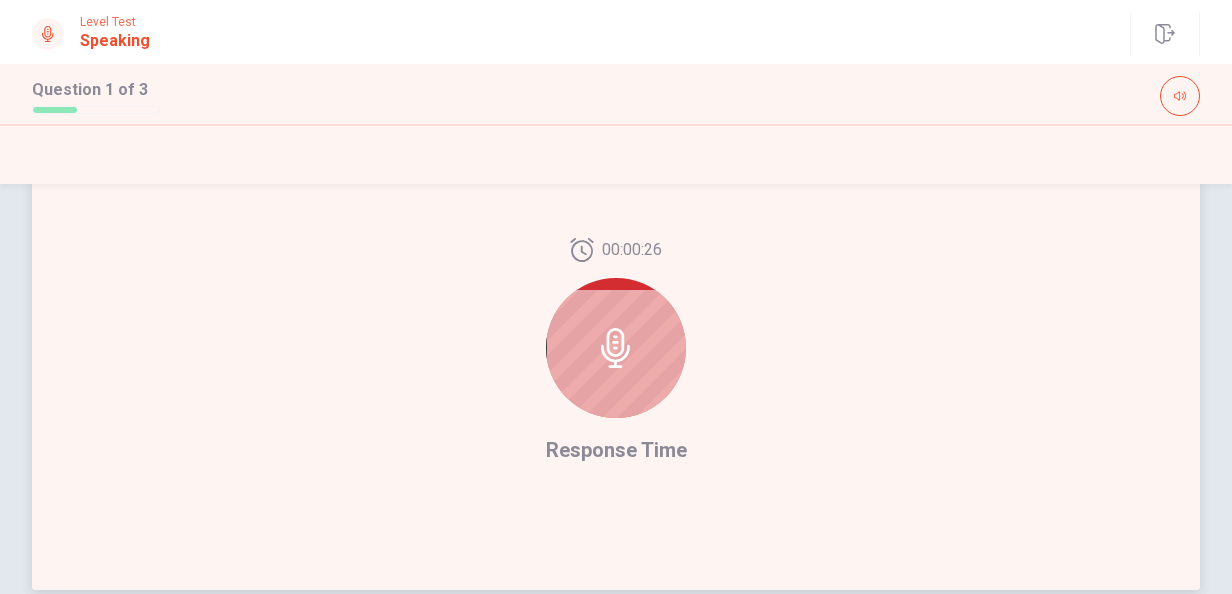click at bounding box center [616, 348] 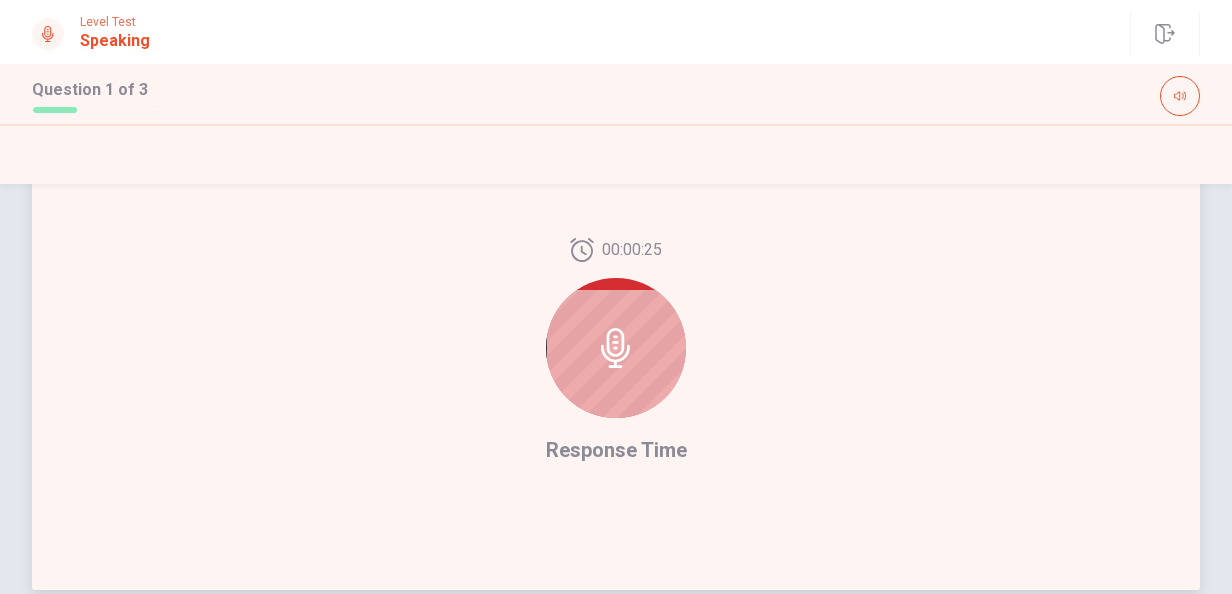 click at bounding box center (616, 348) 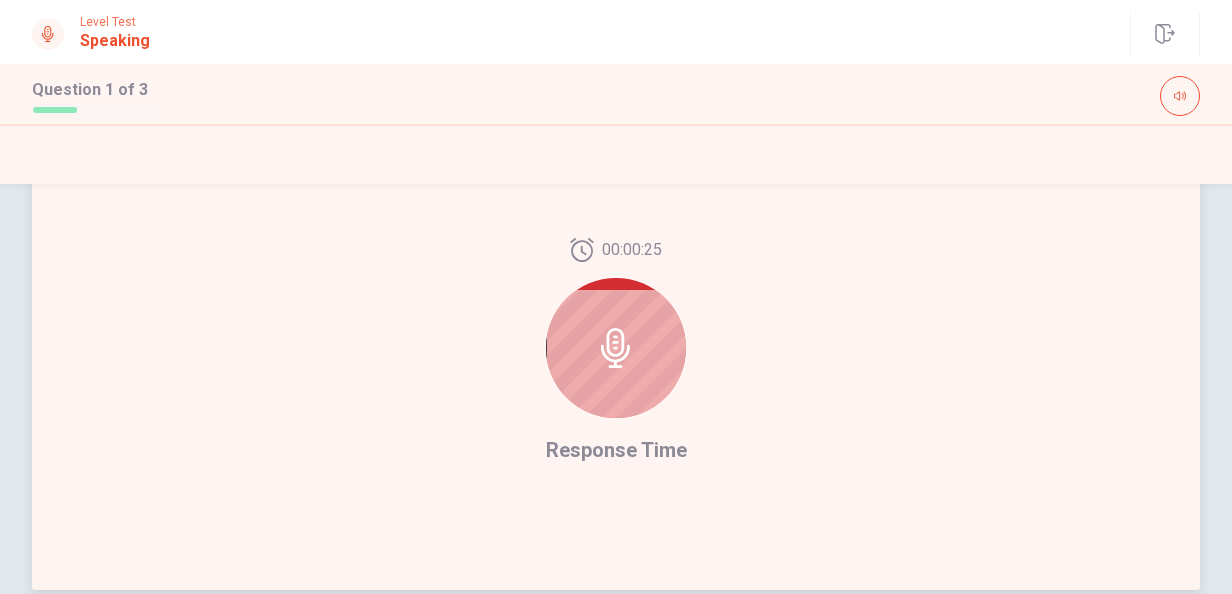 click at bounding box center [616, 348] 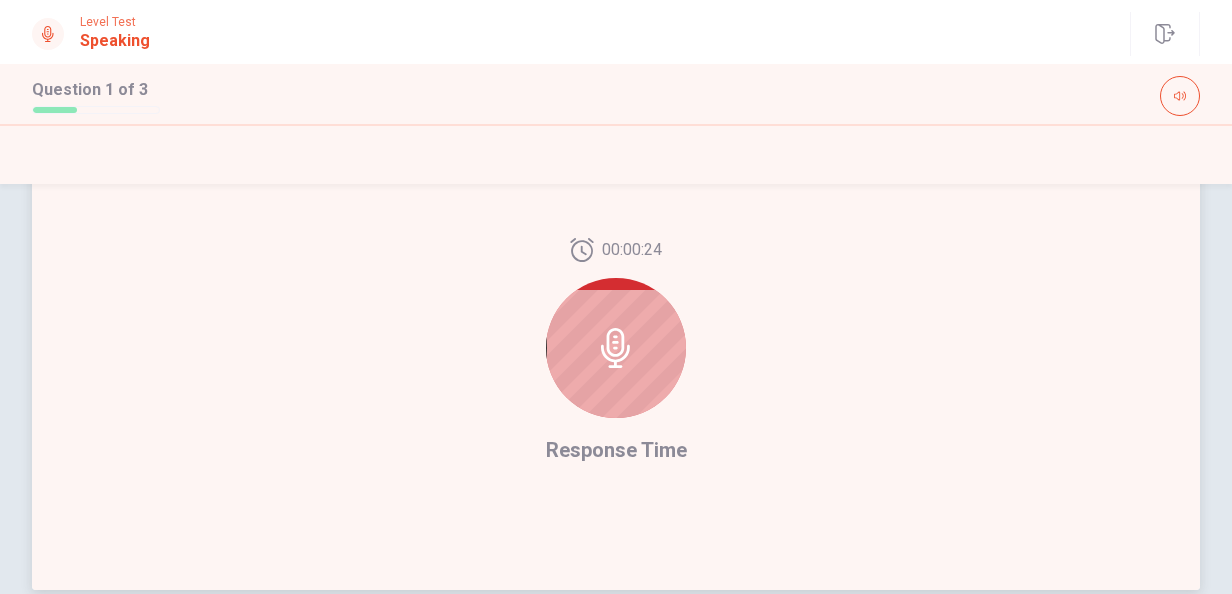 click at bounding box center [616, 348] 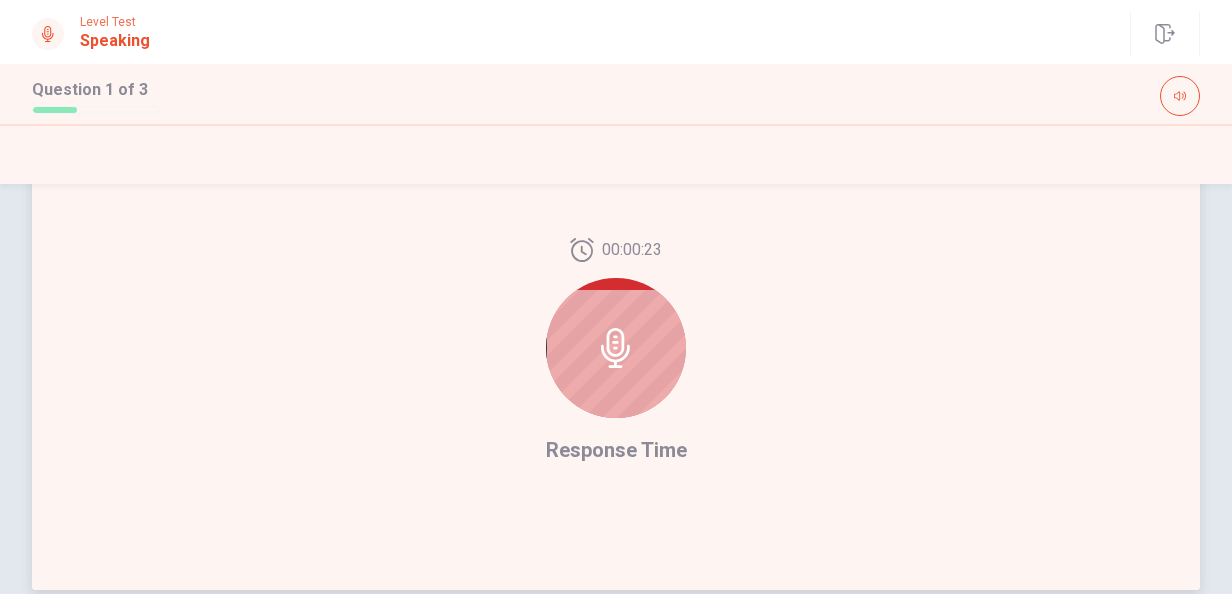 click at bounding box center [616, 348] 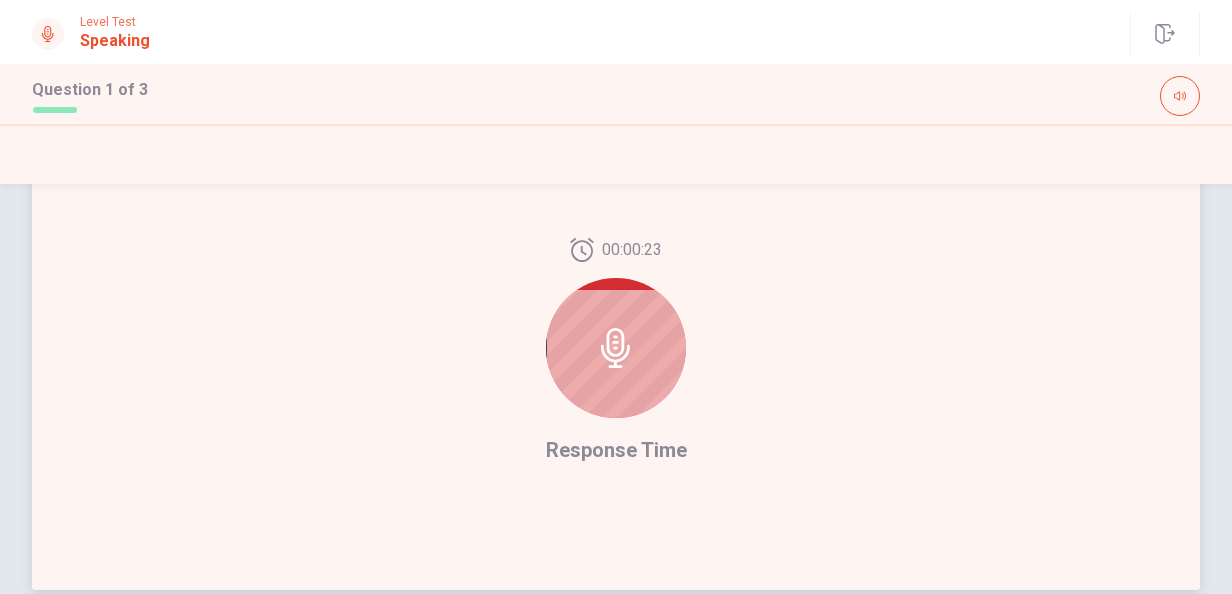 click at bounding box center (616, 348) 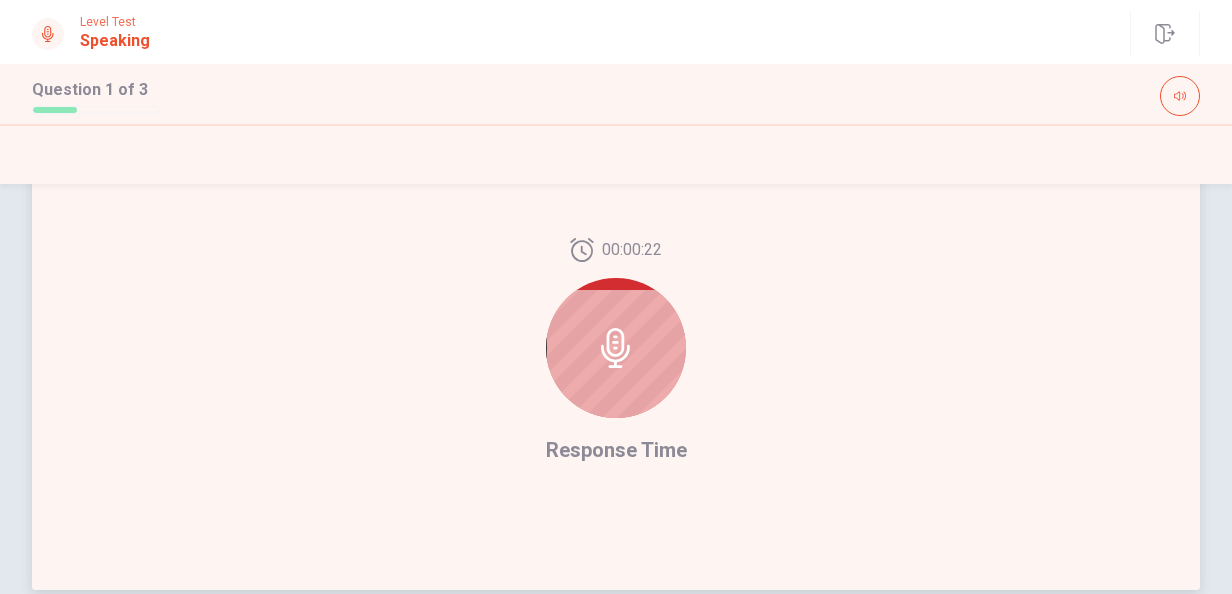 click at bounding box center [616, 348] 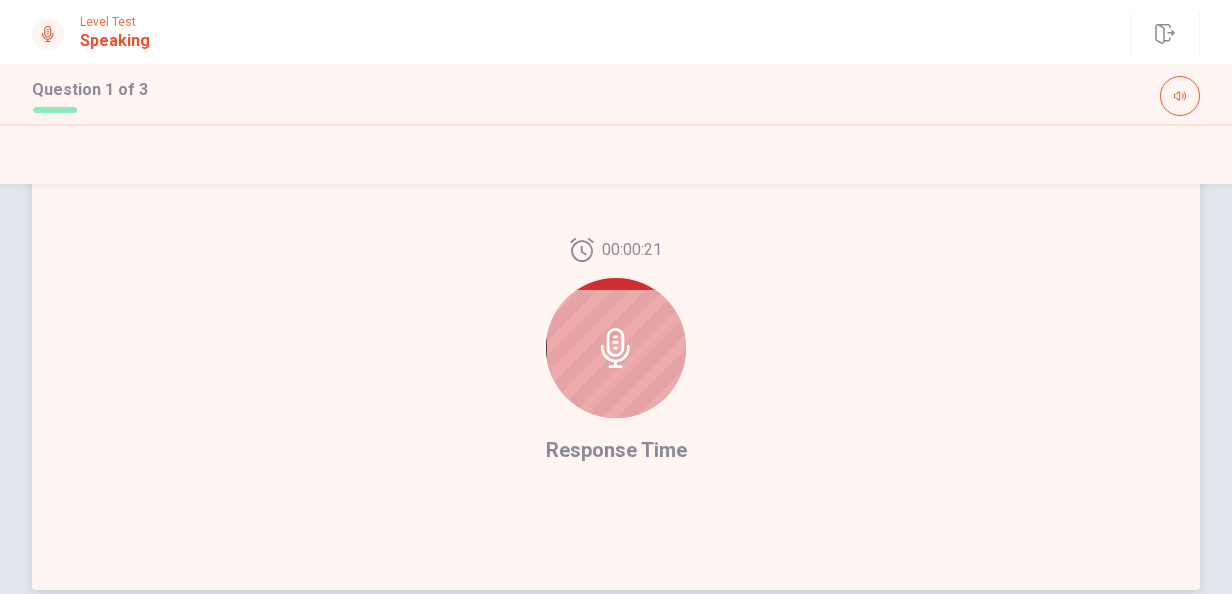 click at bounding box center (616, 348) 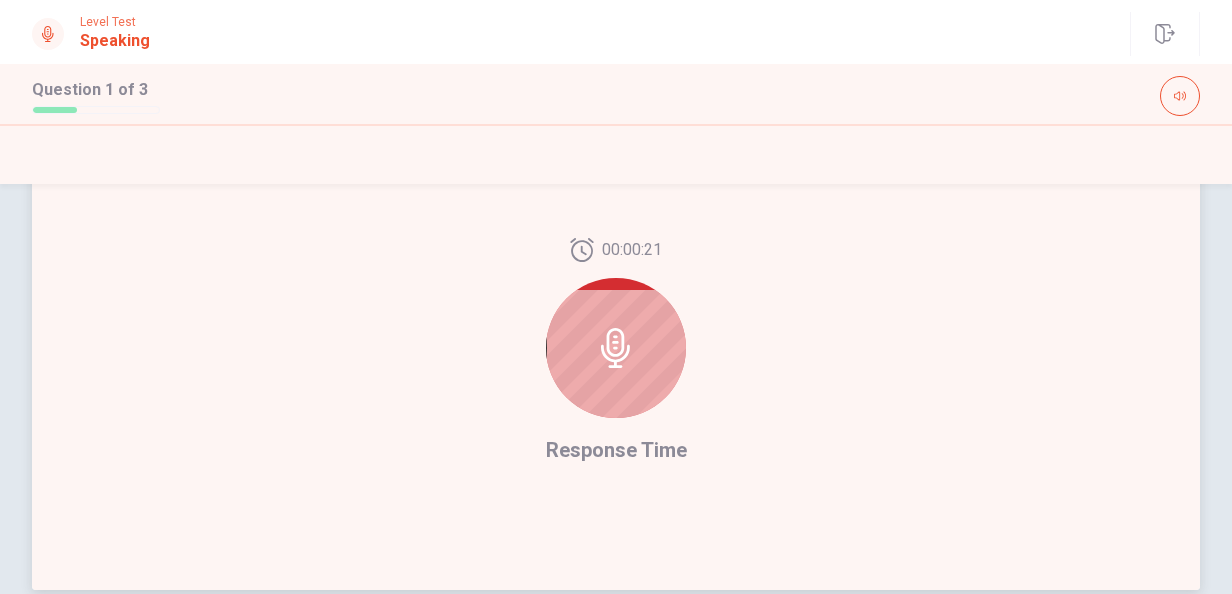 click at bounding box center (616, 348) 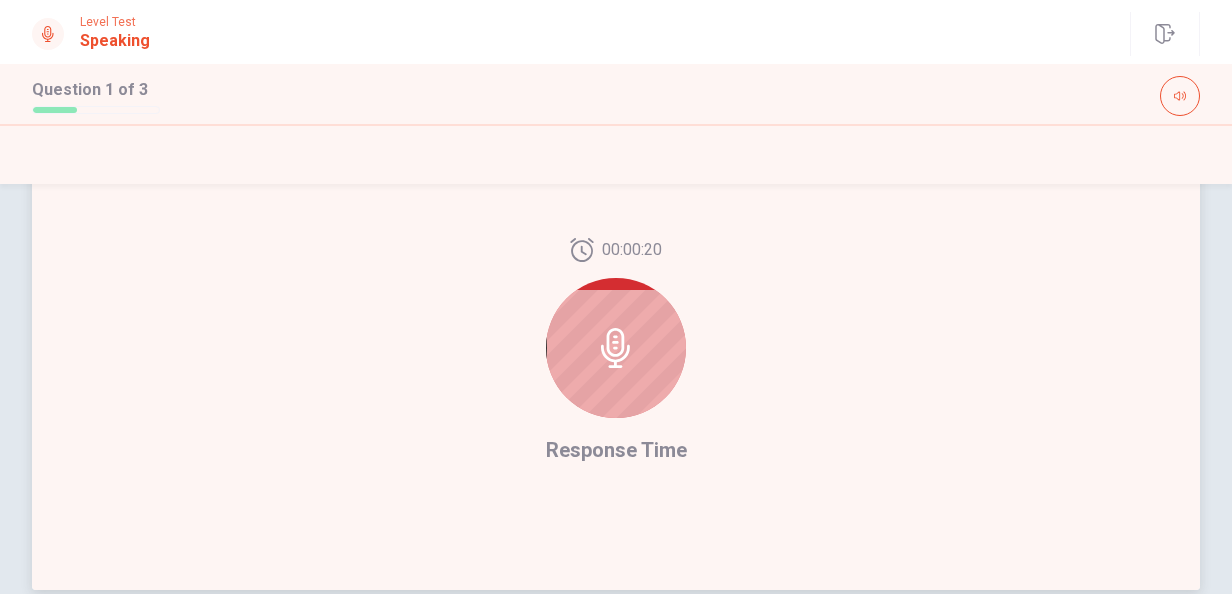 click at bounding box center [616, 348] 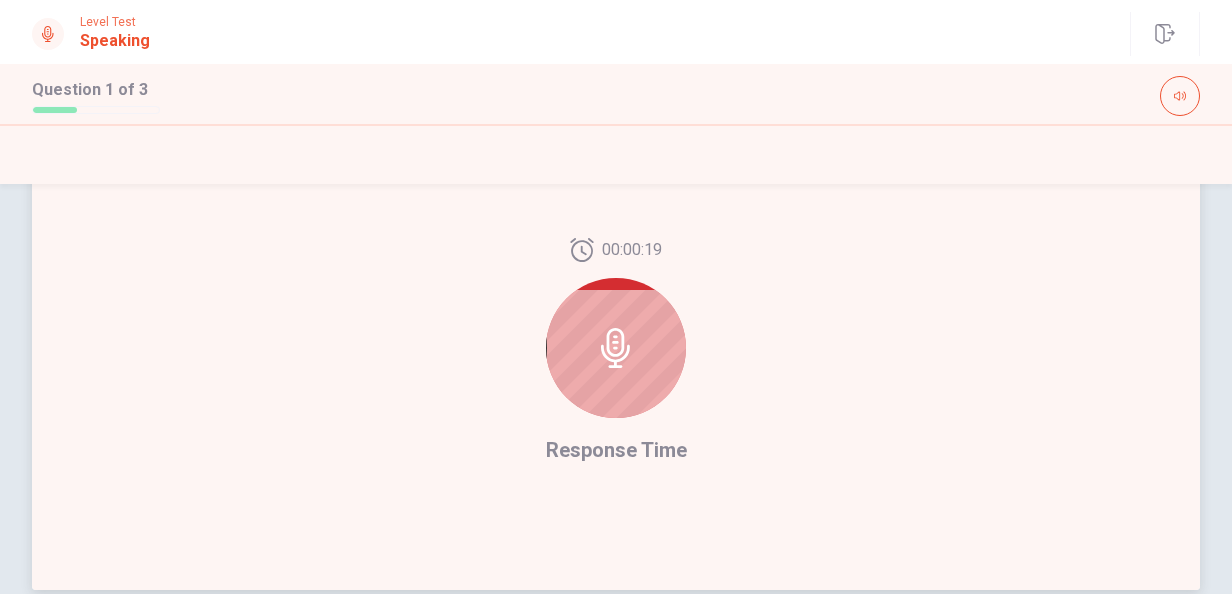 click at bounding box center [616, 348] 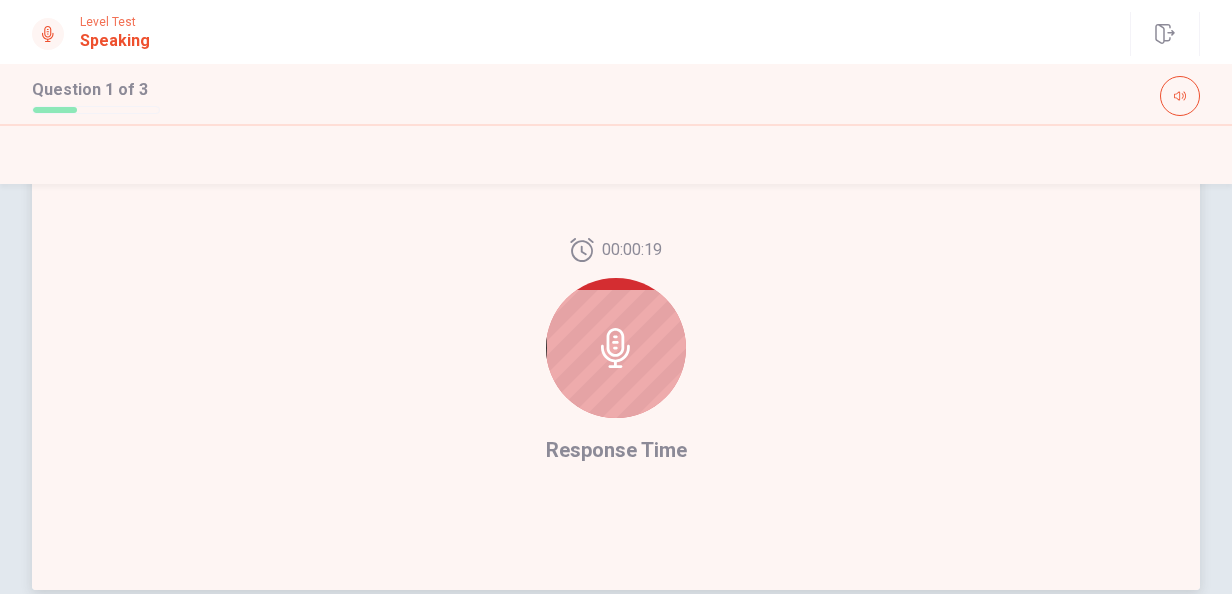 click at bounding box center [616, 348] 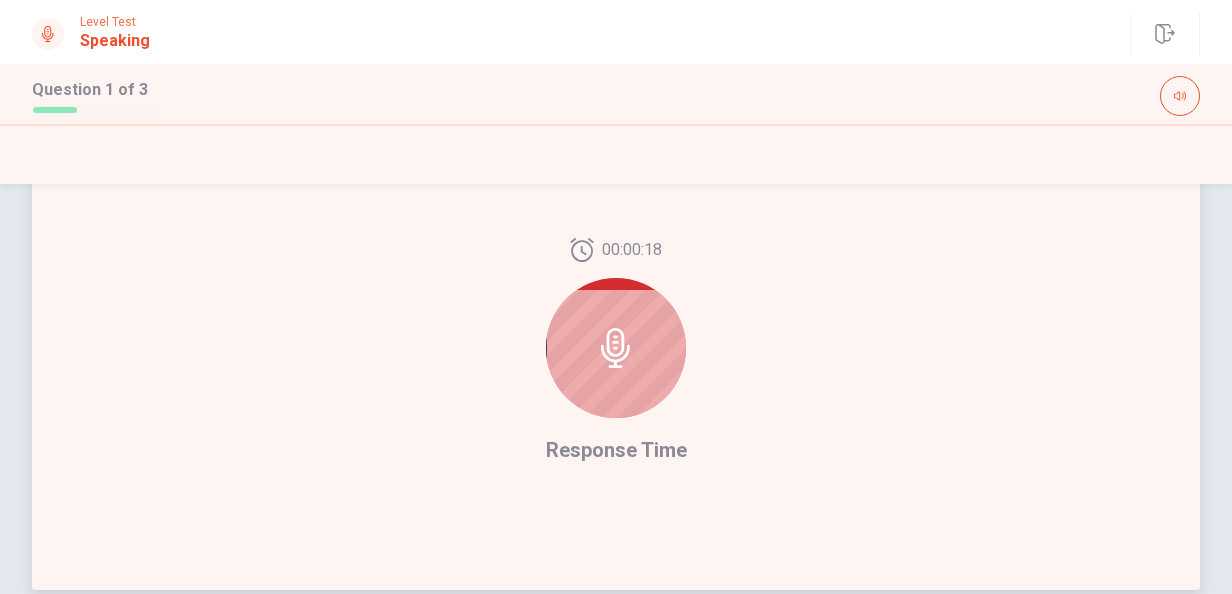 click at bounding box center (616, 348) 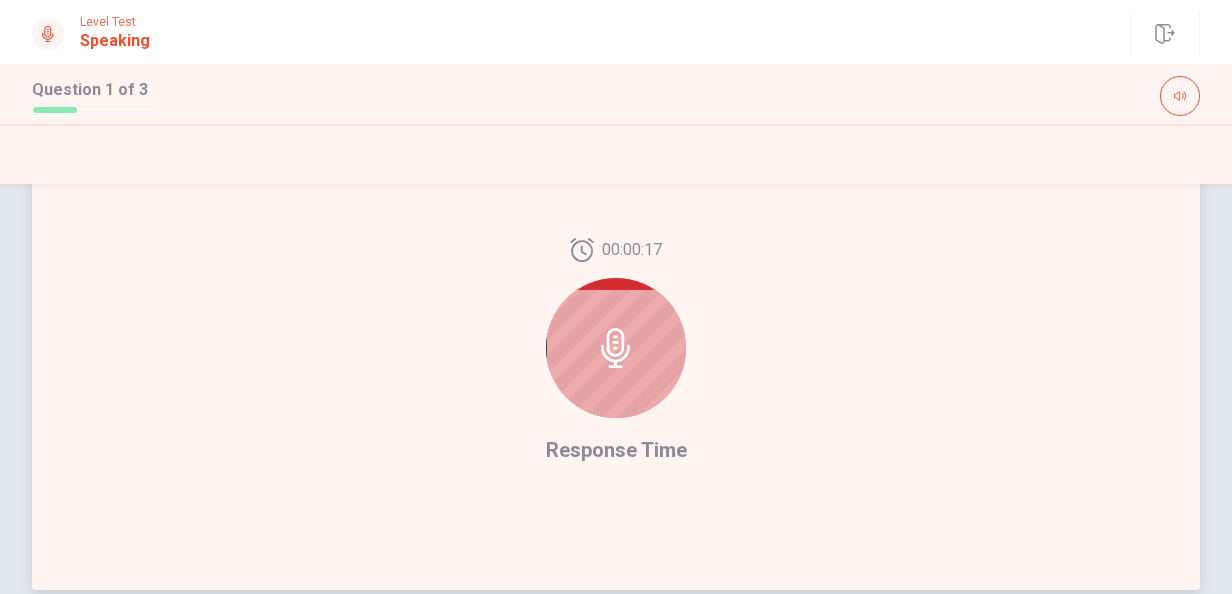 click at bounding box center (616, 348) 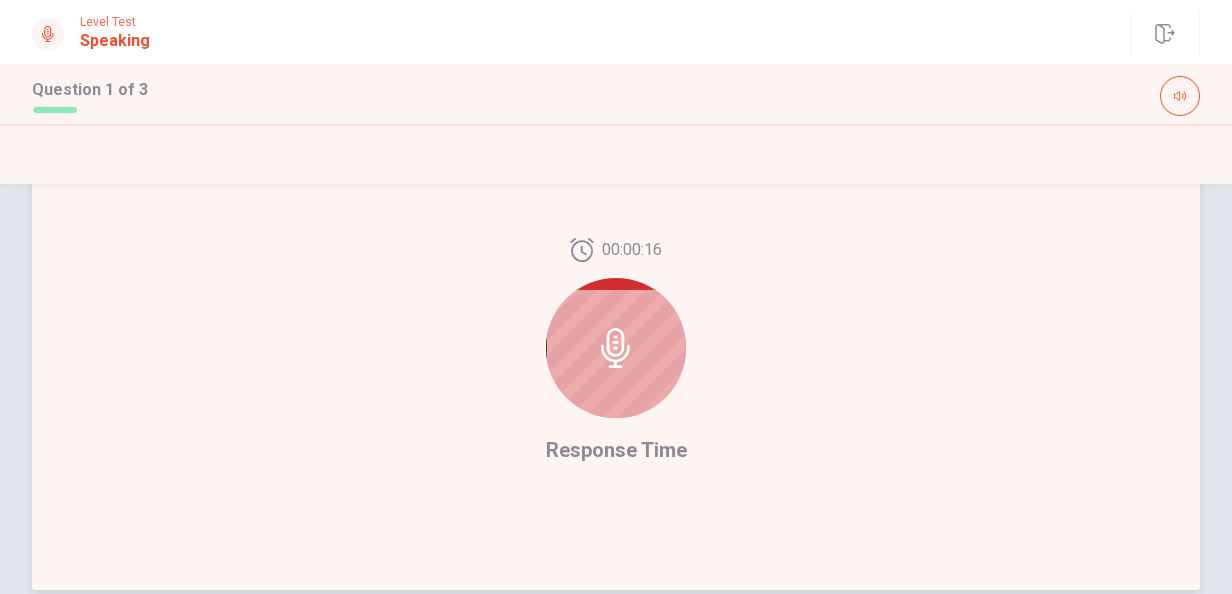 click at bounding box center [616, 348] 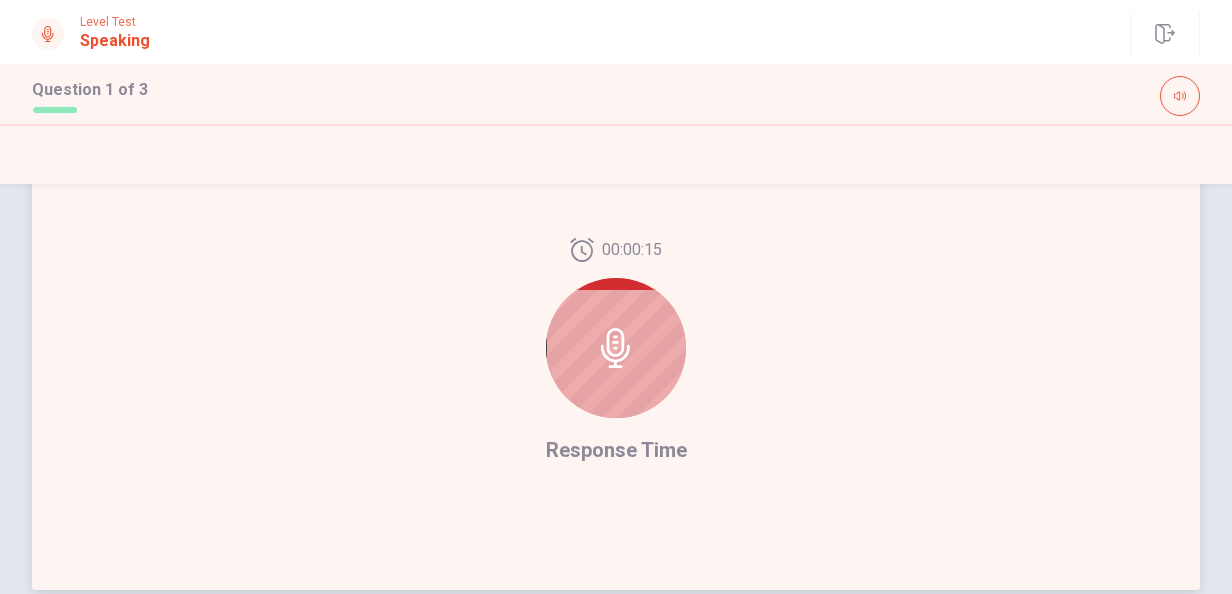 click at bounding box center (616, 348) 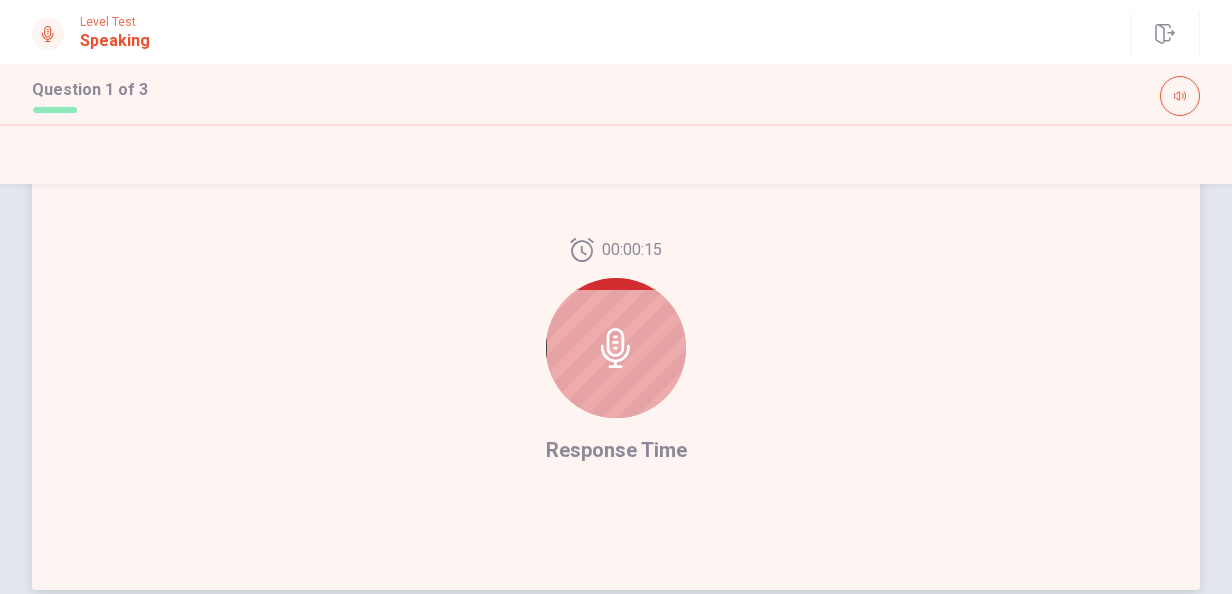 click at bounding box center (616, 348) 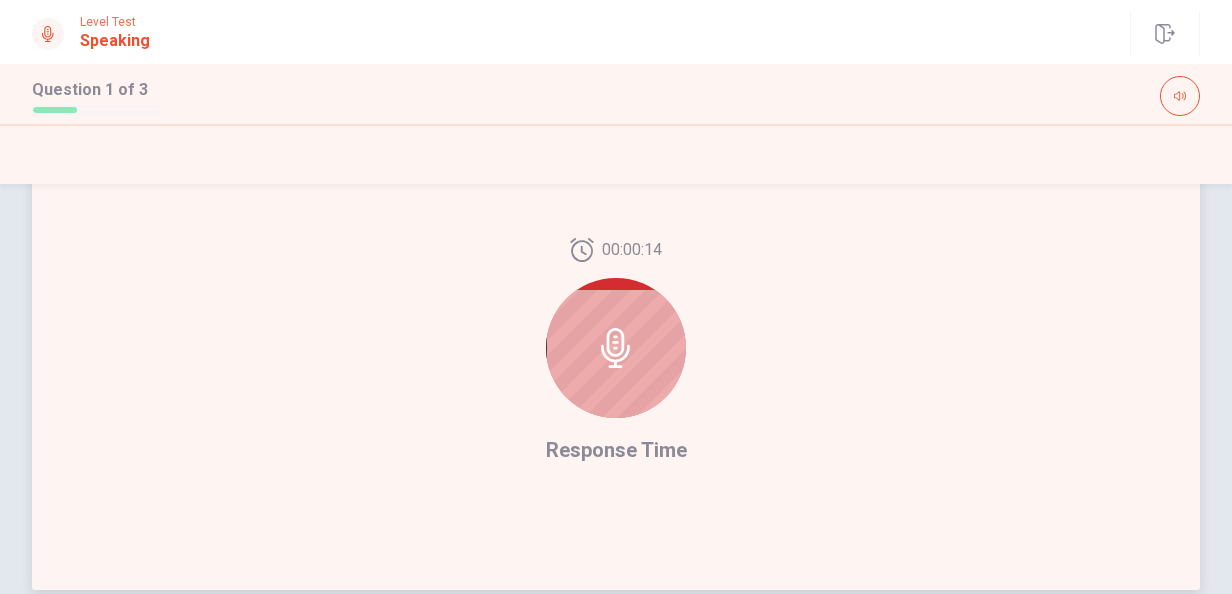 click at bounding box center (616, 348) 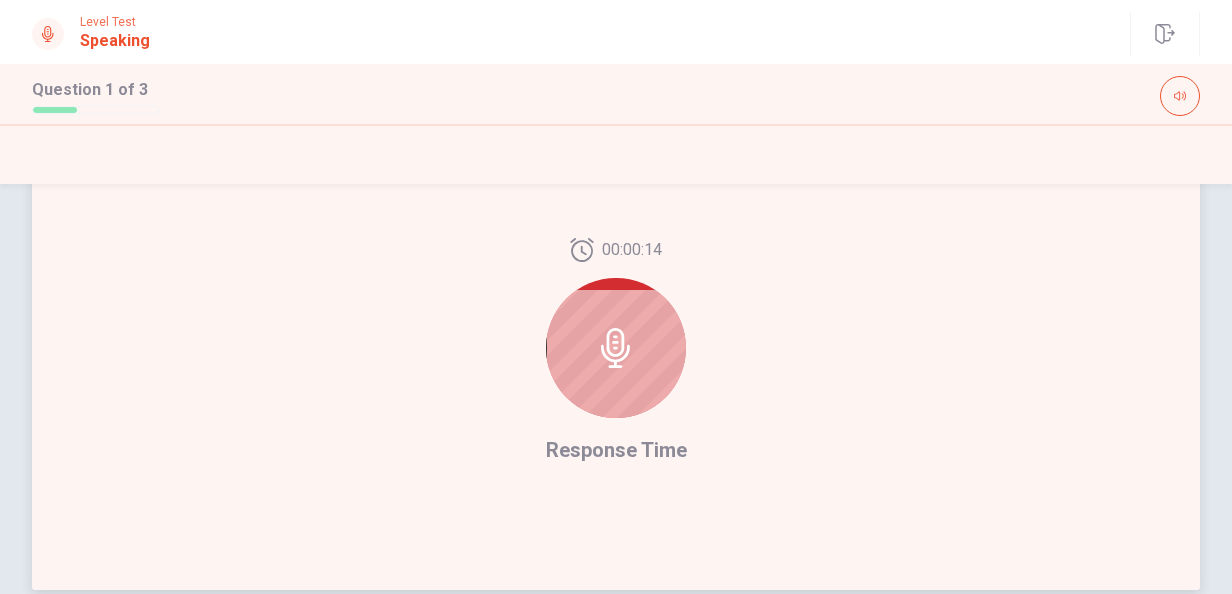 click at bounding box center (616, 348) 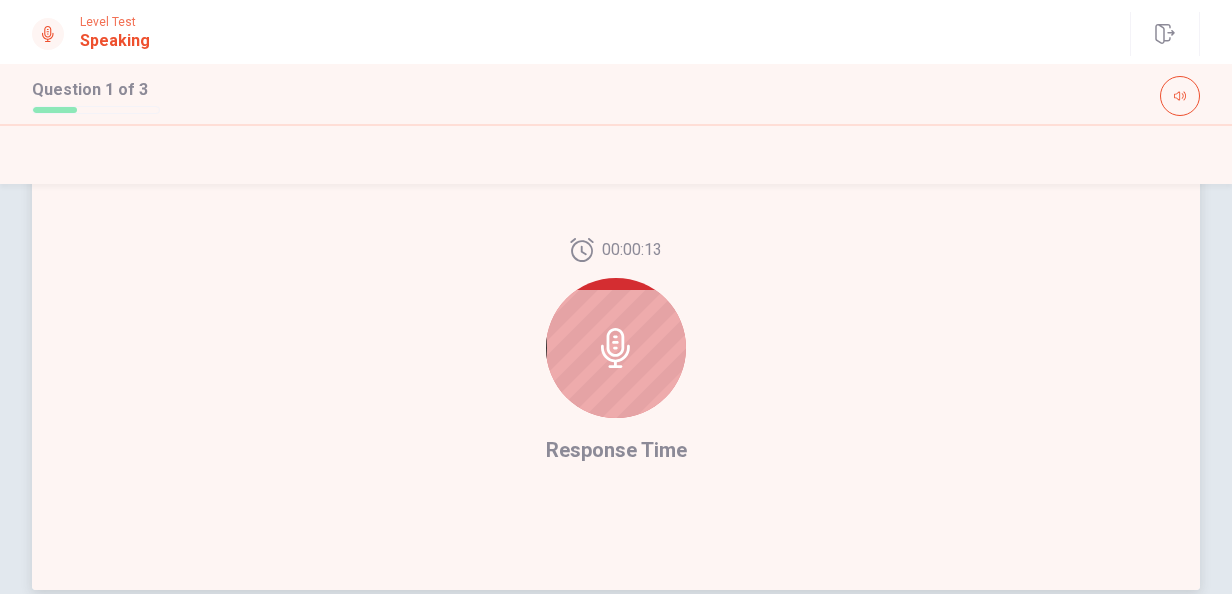 click at bounding box center (616, 348) 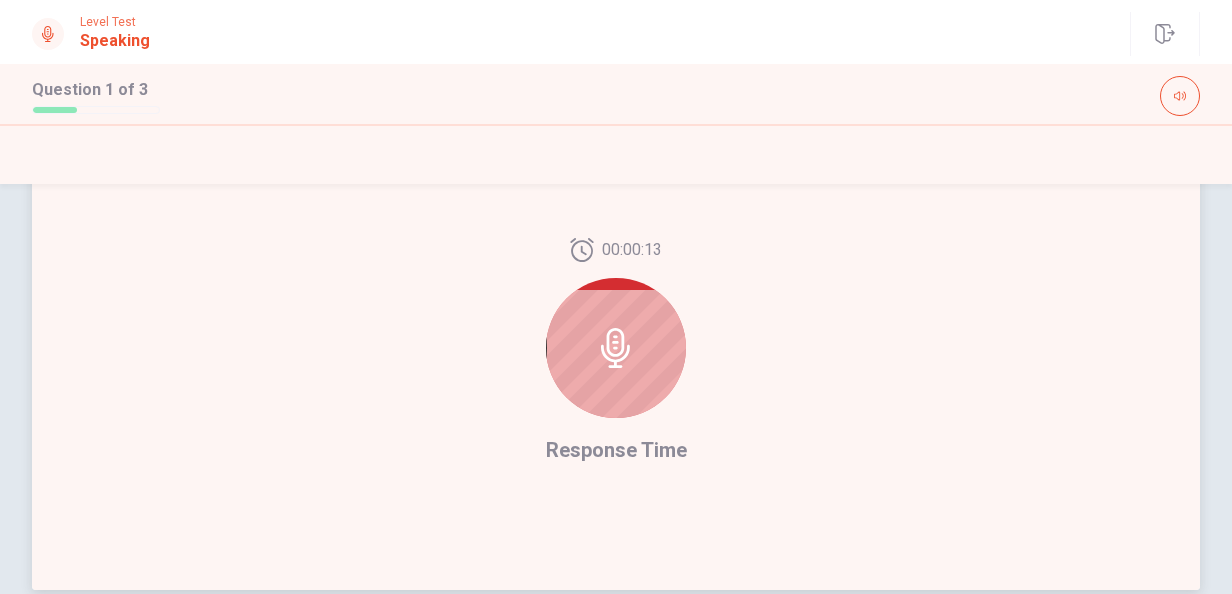 click at bounding box center [616, 348] 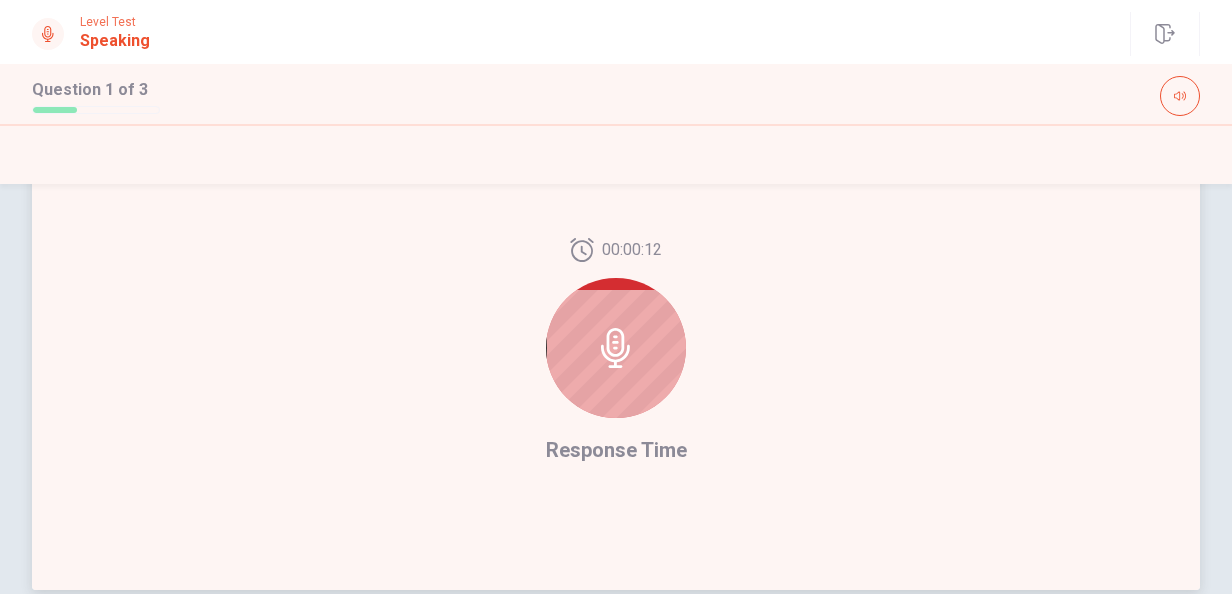 click at bounding box center (616, 348) 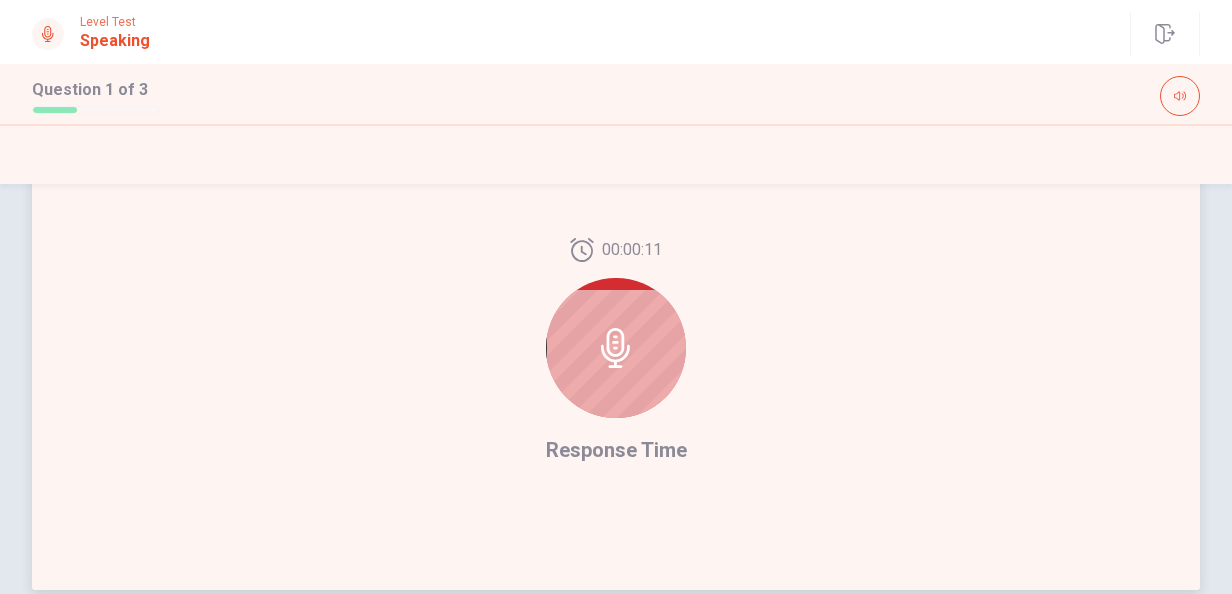 click at bounding box center (616, 348) 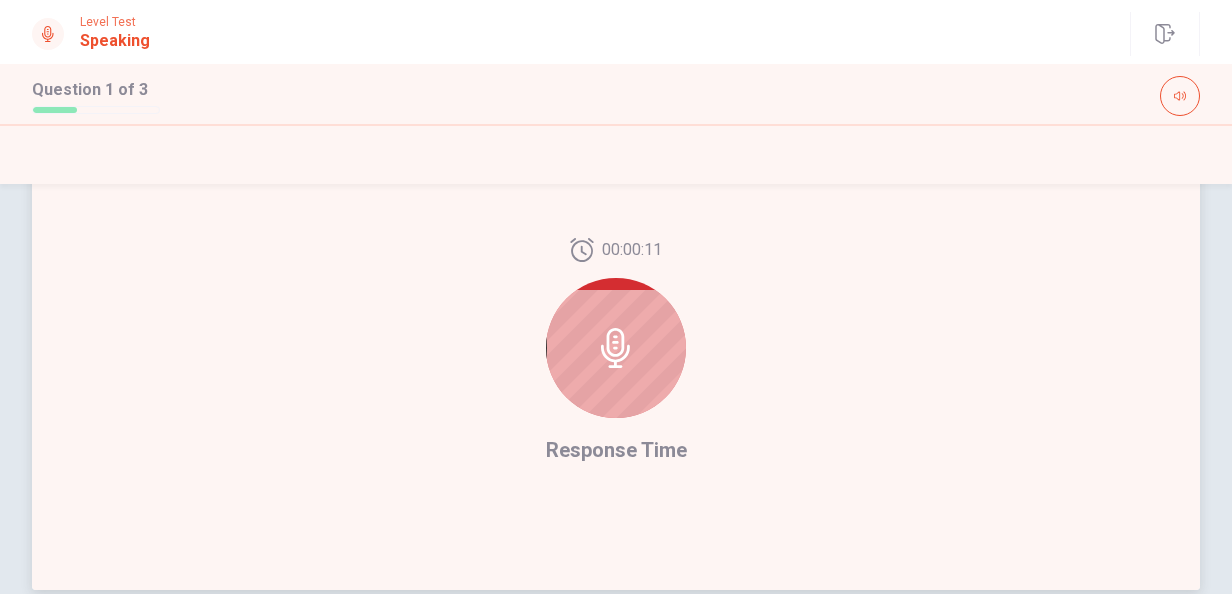 click at bounding box center (616, 348) 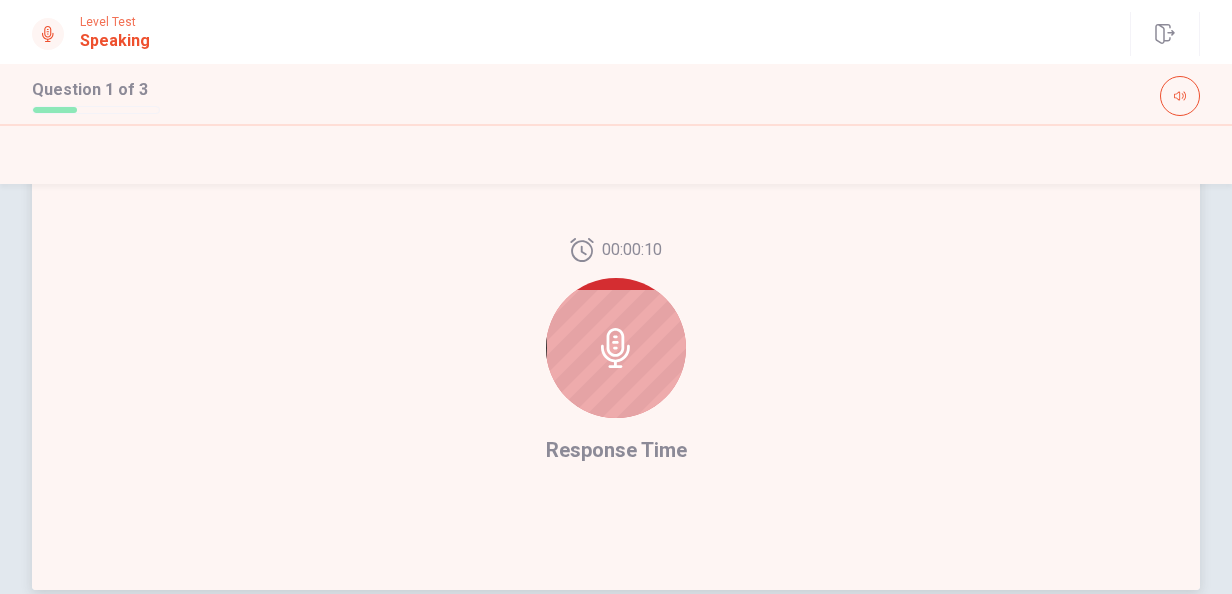 click at bounding box center [616, 348] 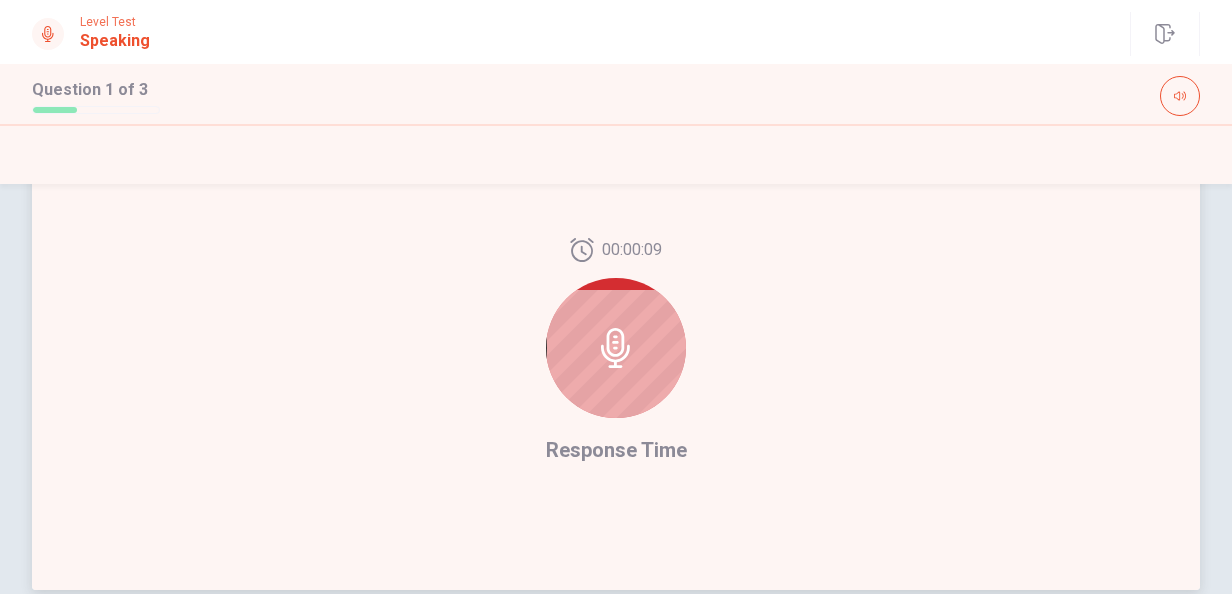 click at bounding box center [616, 348] 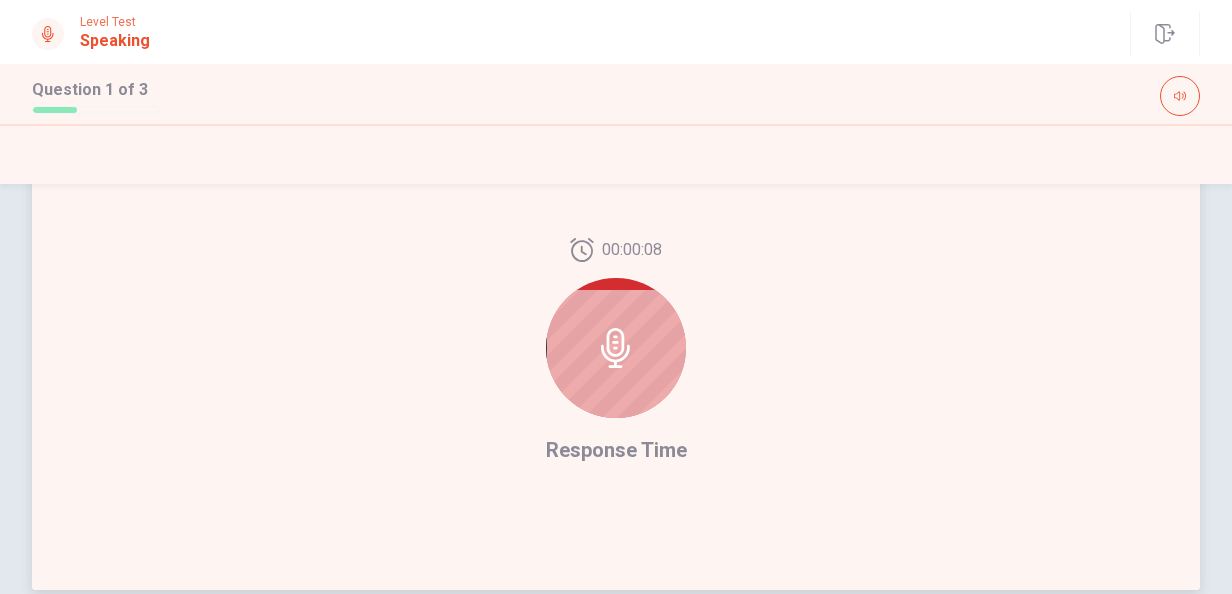 click at bounding box center [616, 348] 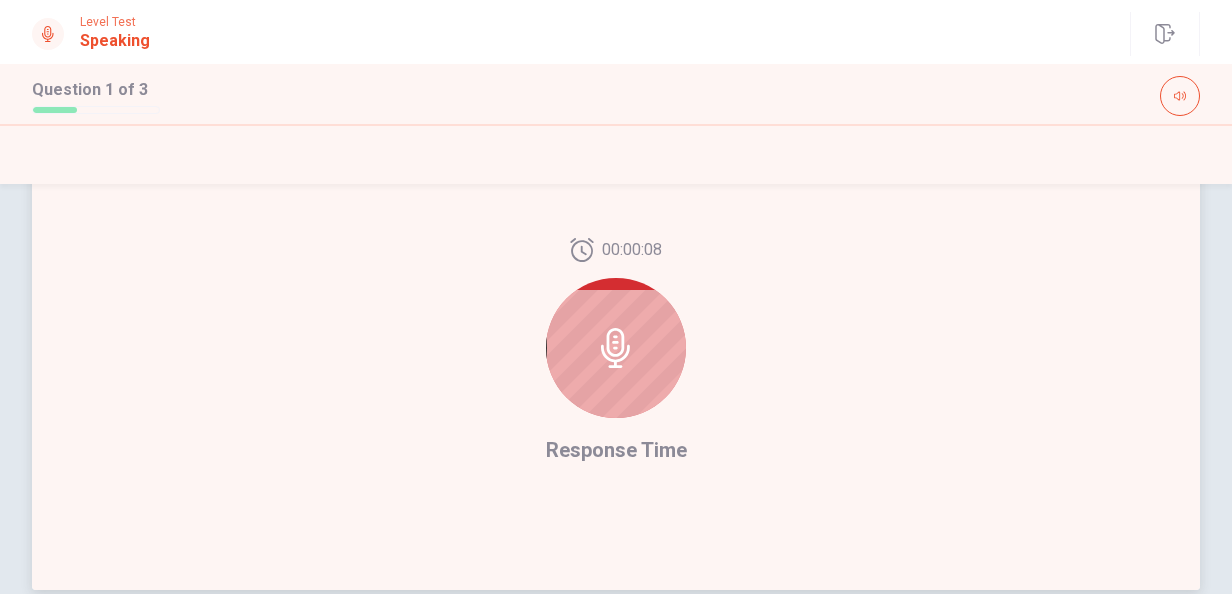 click at bounding box center (616, 348) 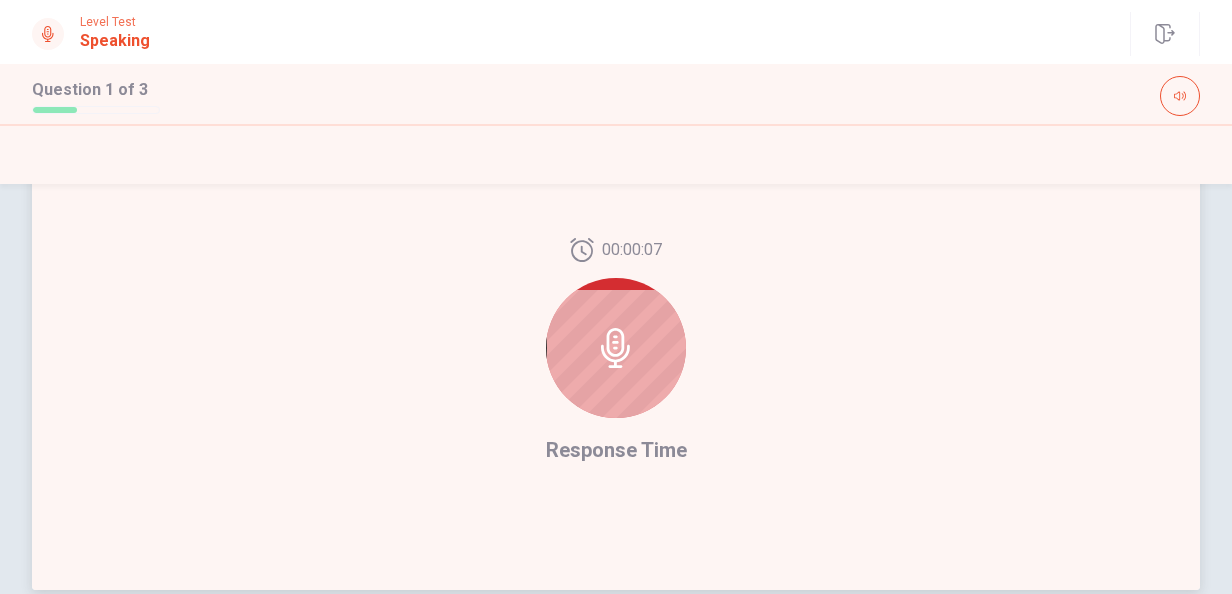 click at bounding box center (616, 348) 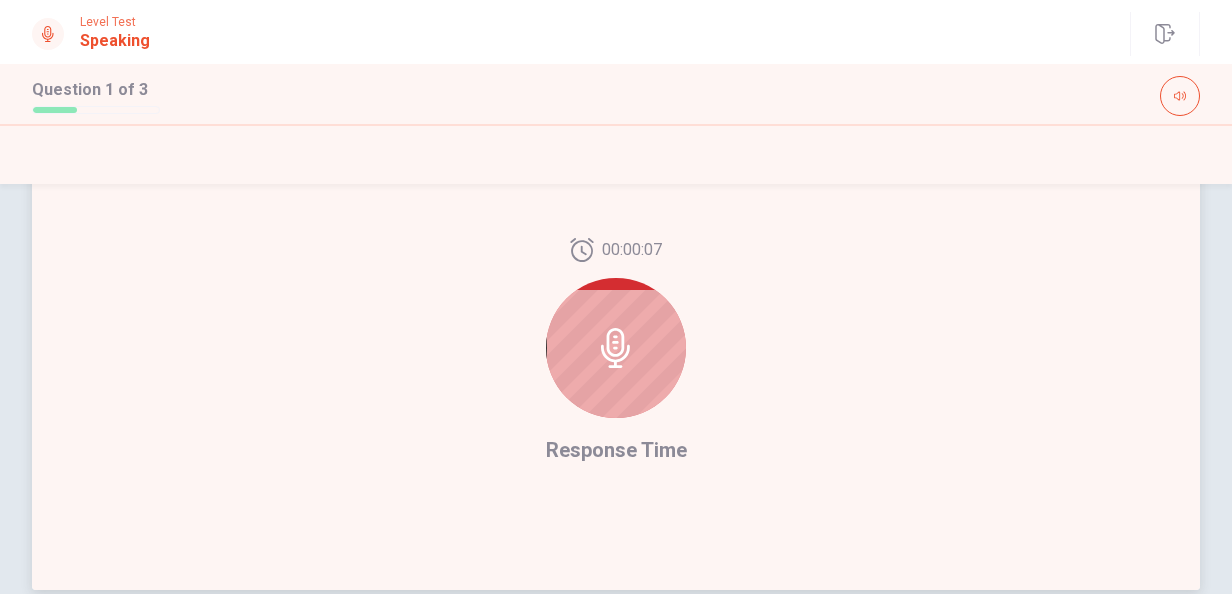 click at bounding box center (616, 348) 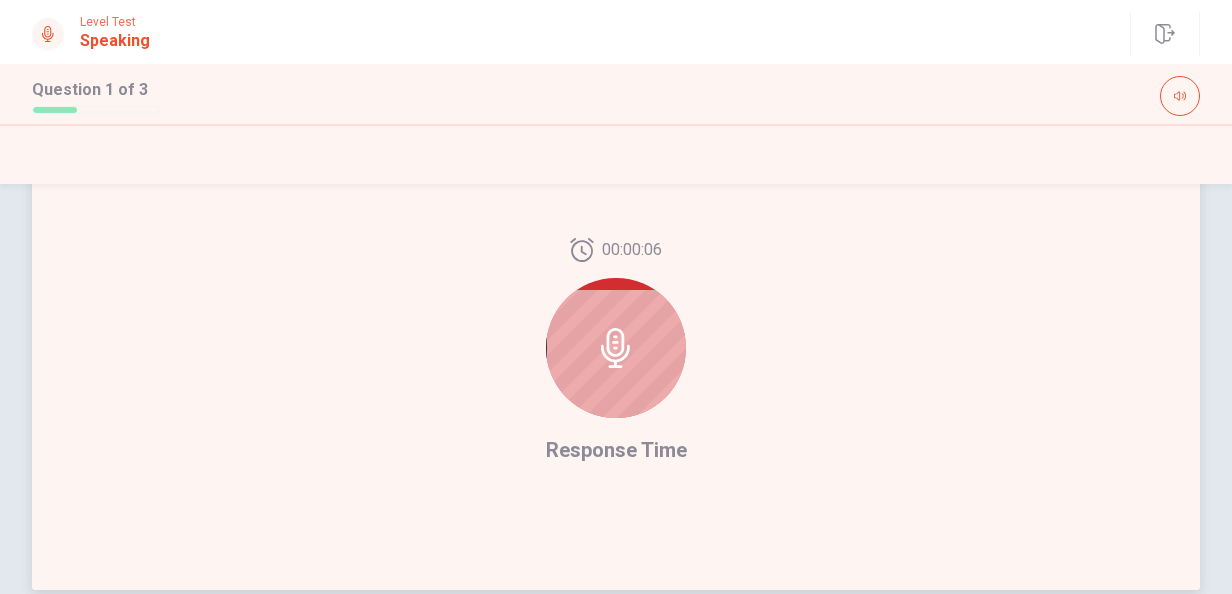 click at bounding box center [616, 348] 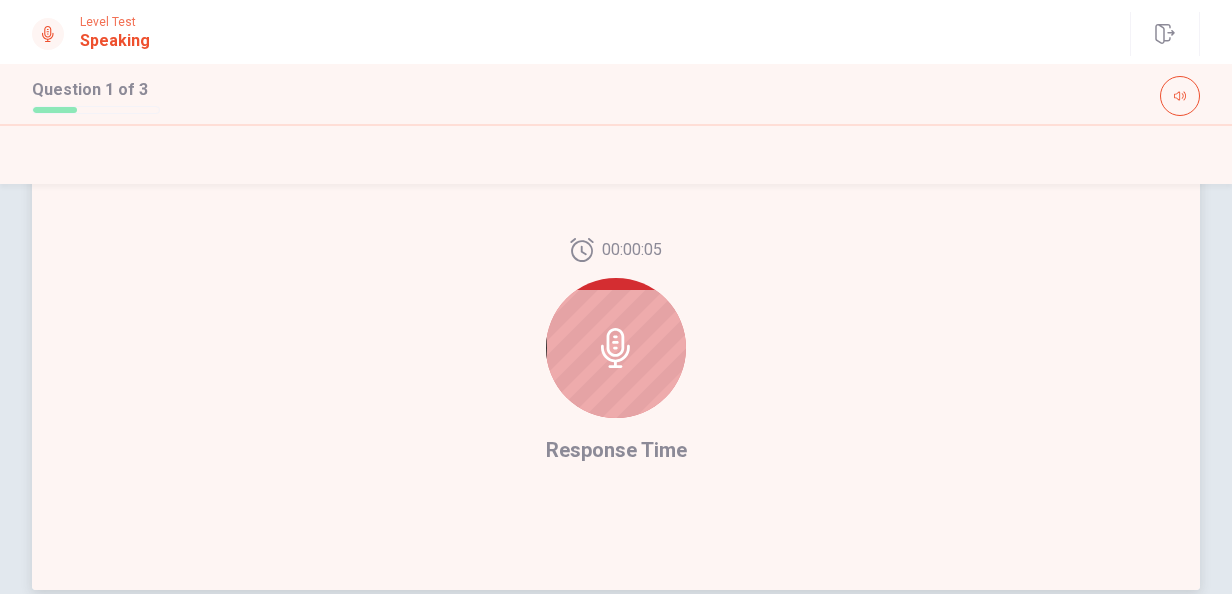 click at bounding box center (616, 348) 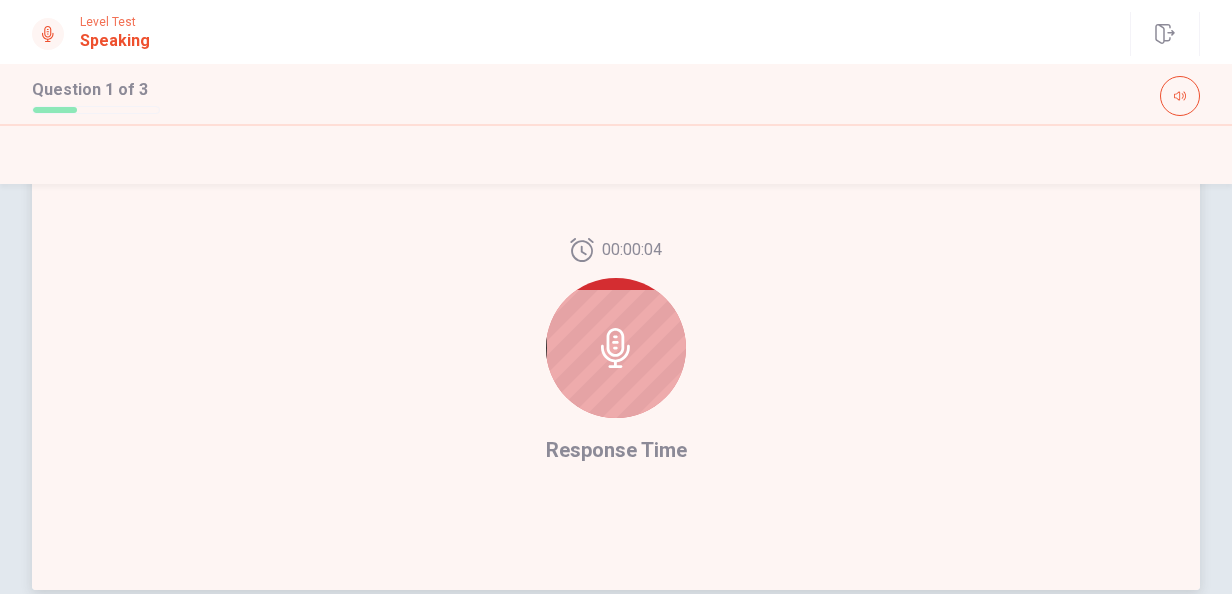 click at bounding box center (616, 348) 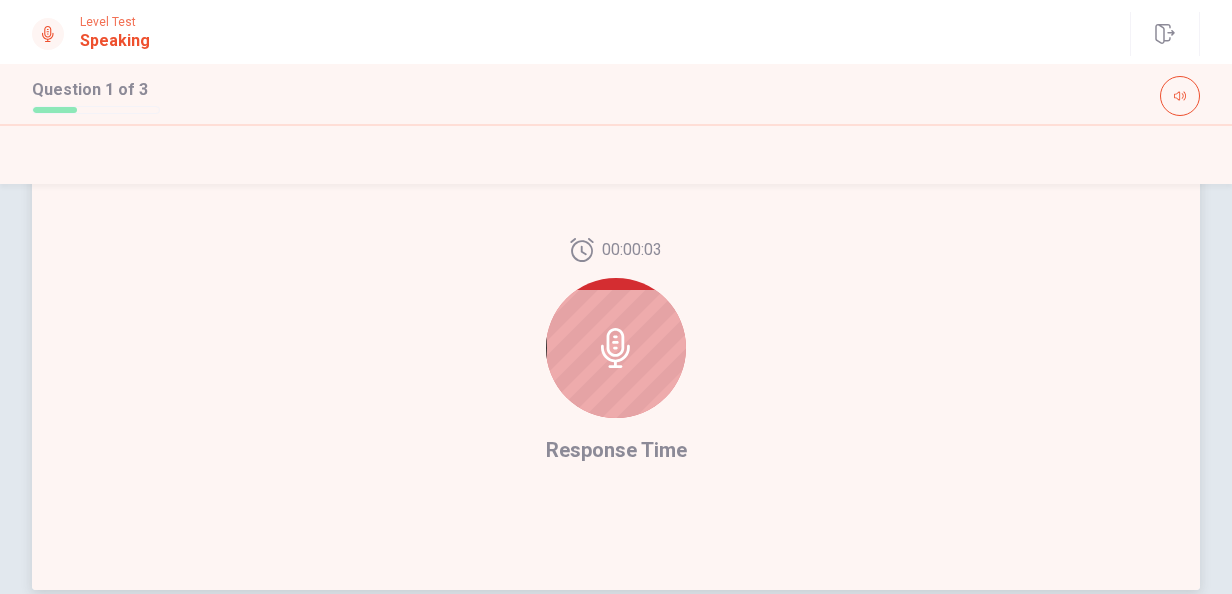 click at bounding box center (616, 348) 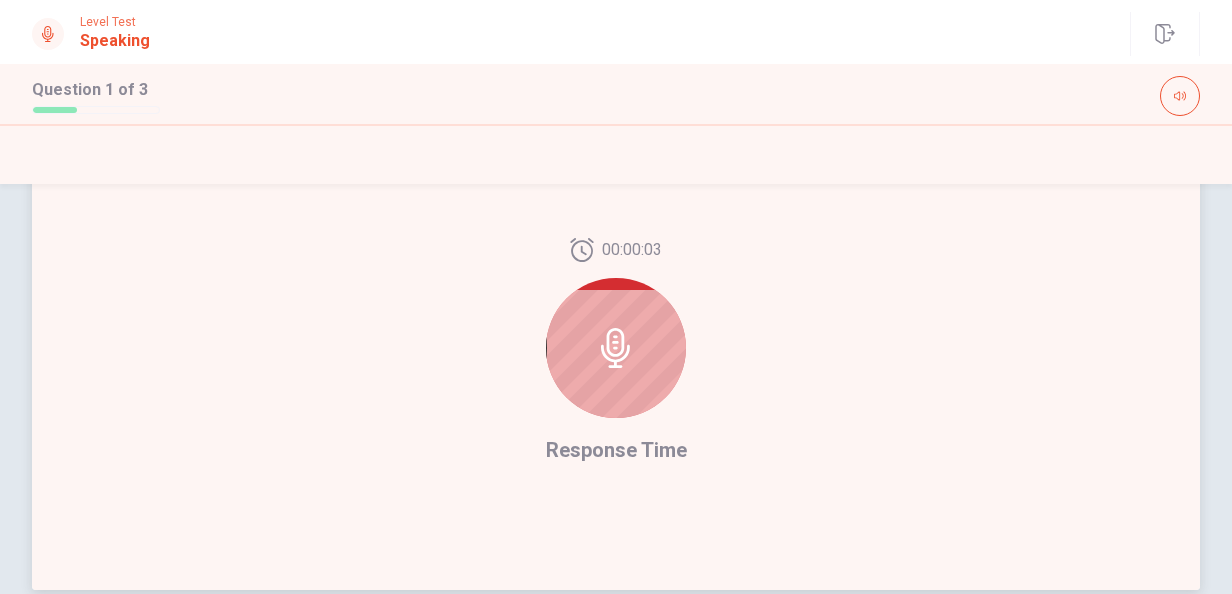 click at bounding box center [616, 348] 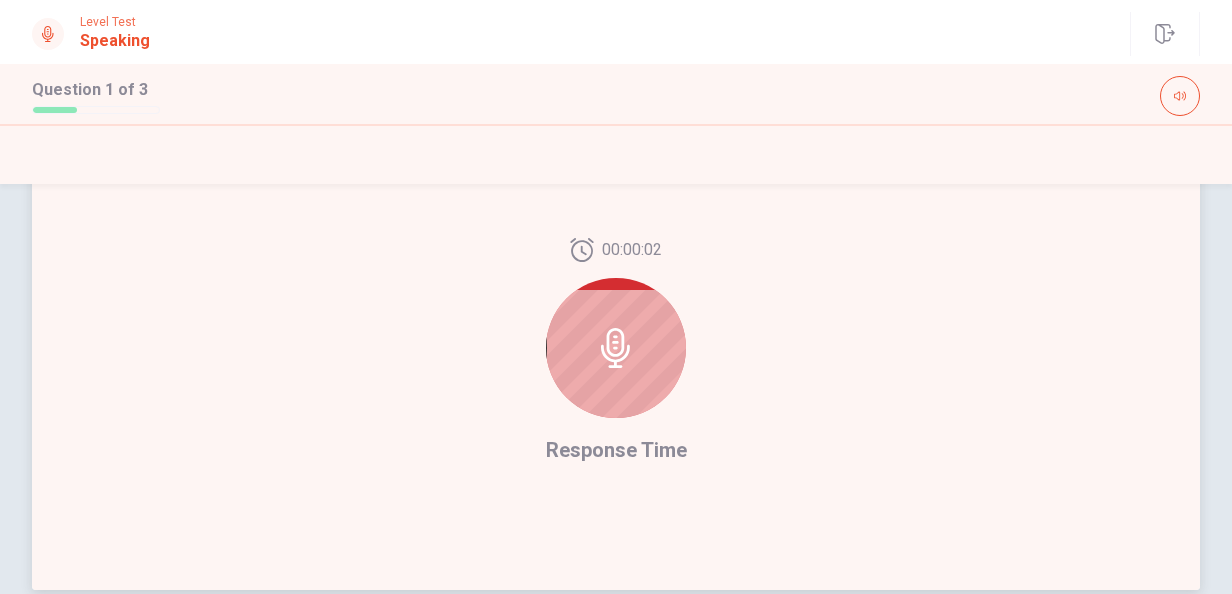 click at bounding box center (616, 348) 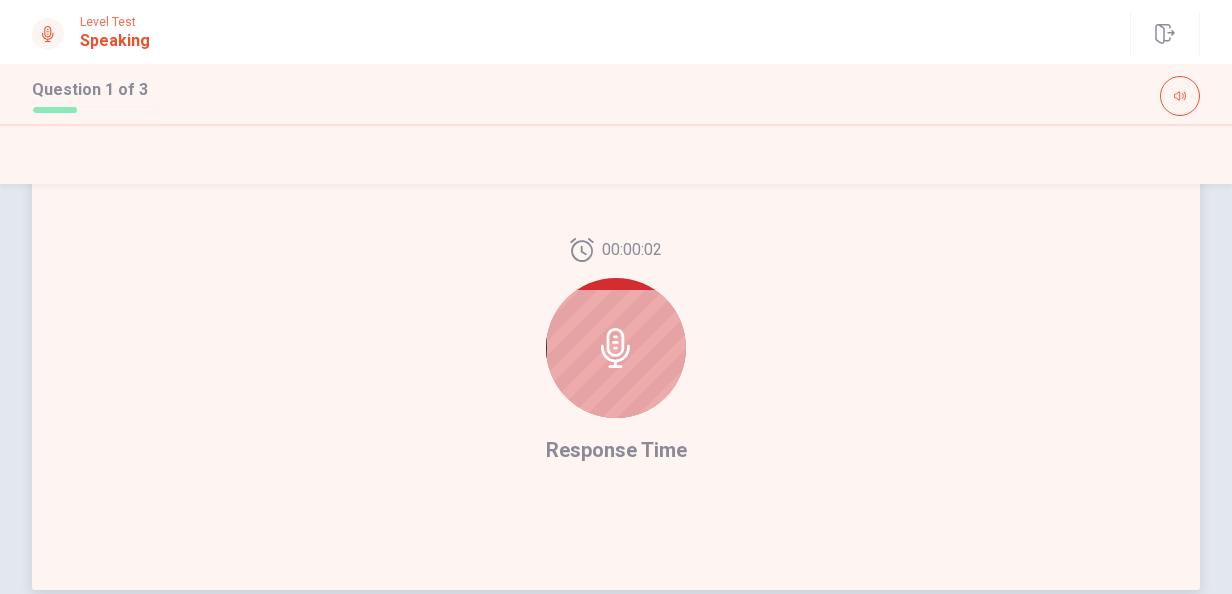 click at bounding box center [616, 348] 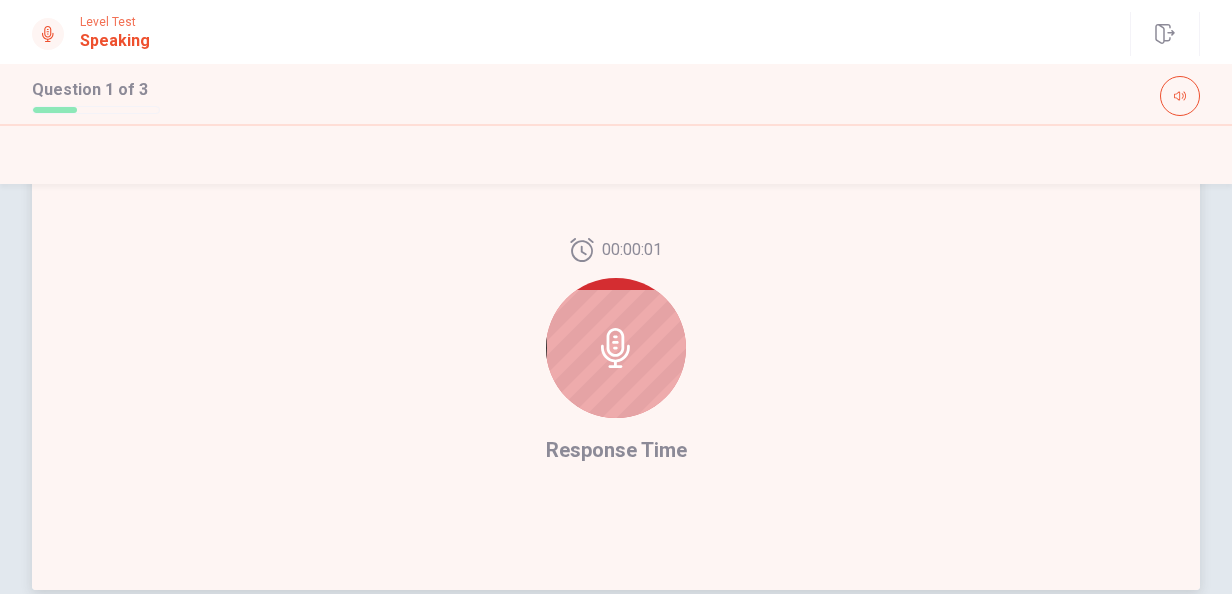 click at bounding box center [616, 348] 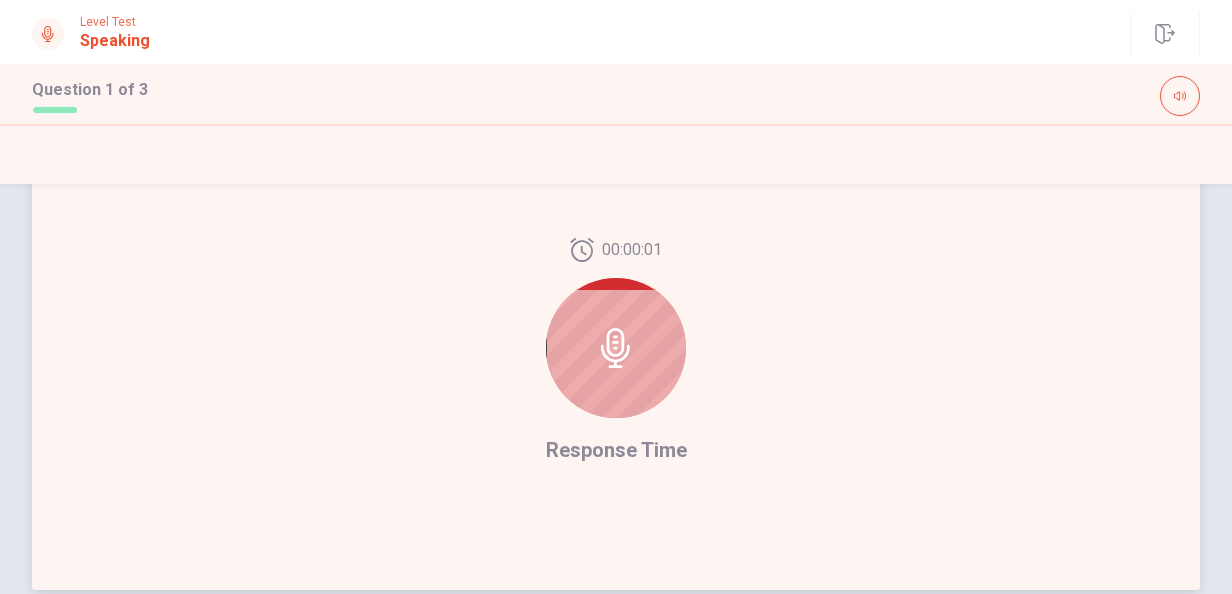 click at bounding box center [616, 348] 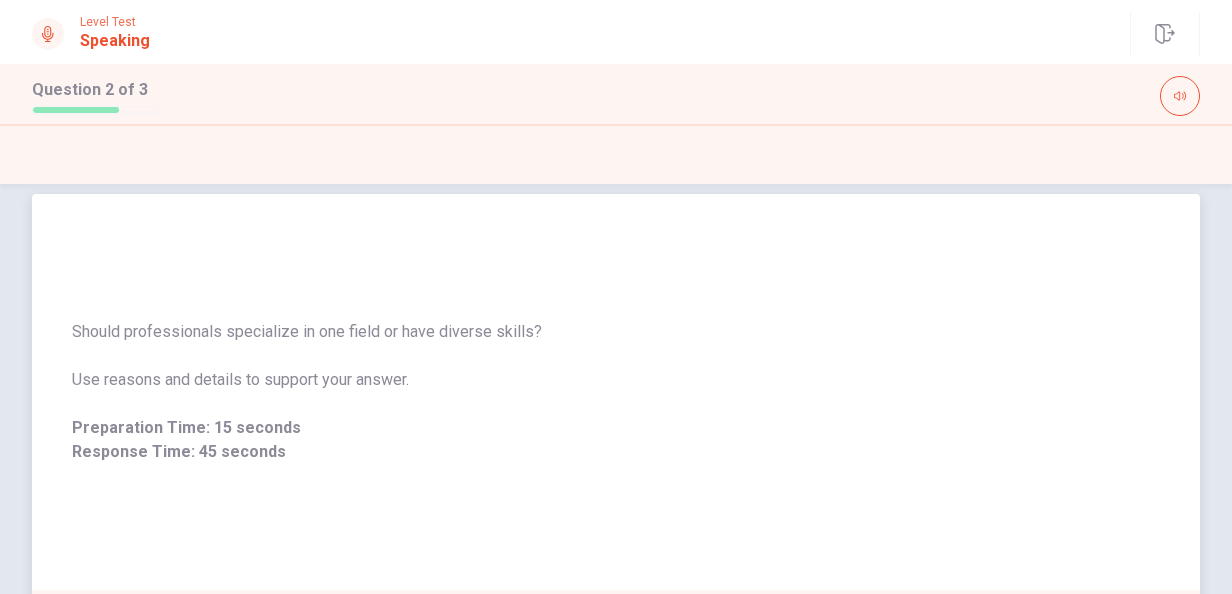 scroll, scrollTop: 0, scrollLeft: 0, axis: both 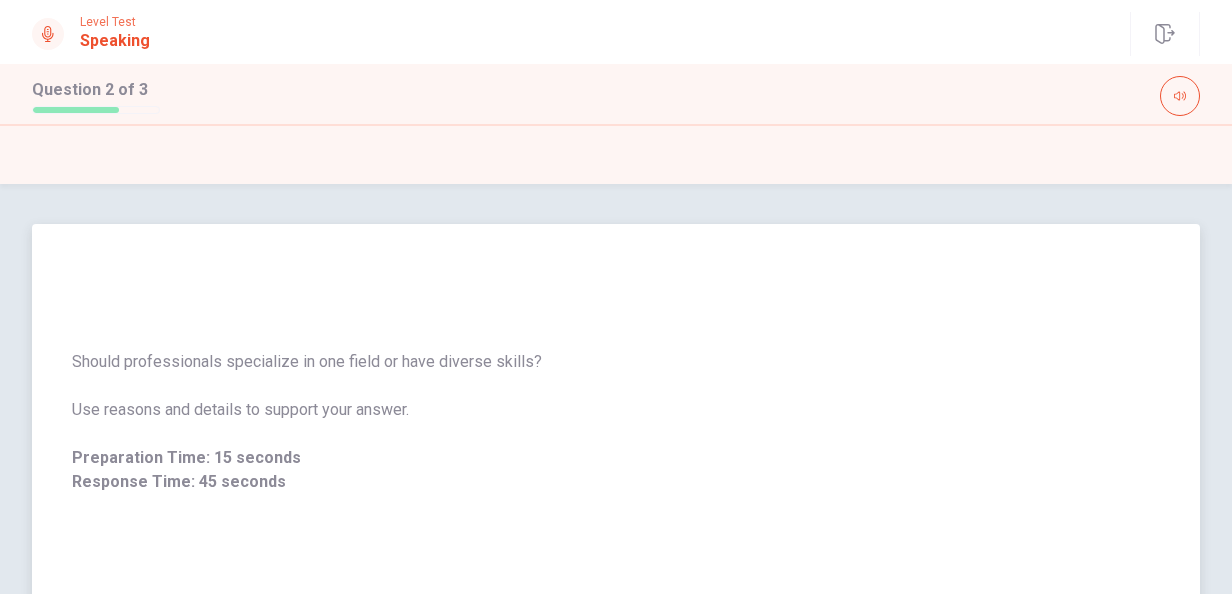 drag, startPoint x: 536, startPoint y: 364, endPoint x: 114, endPoint y: 362, distance: 422.00473 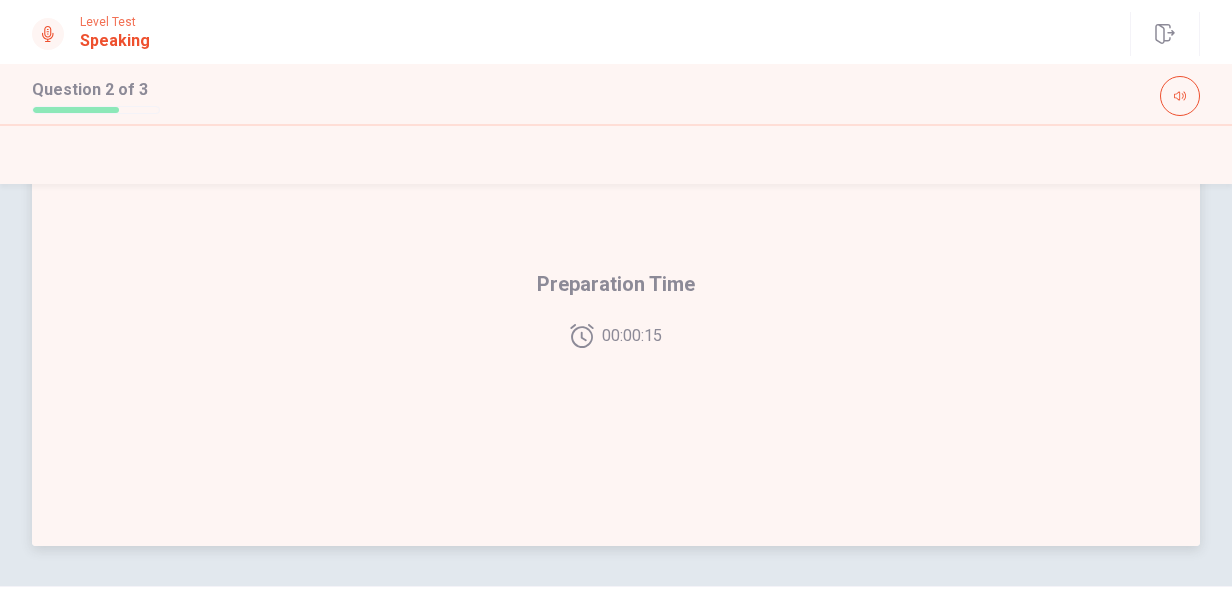 scroll, scrollTop: 606, scrollLeft: 0, axis: vertical 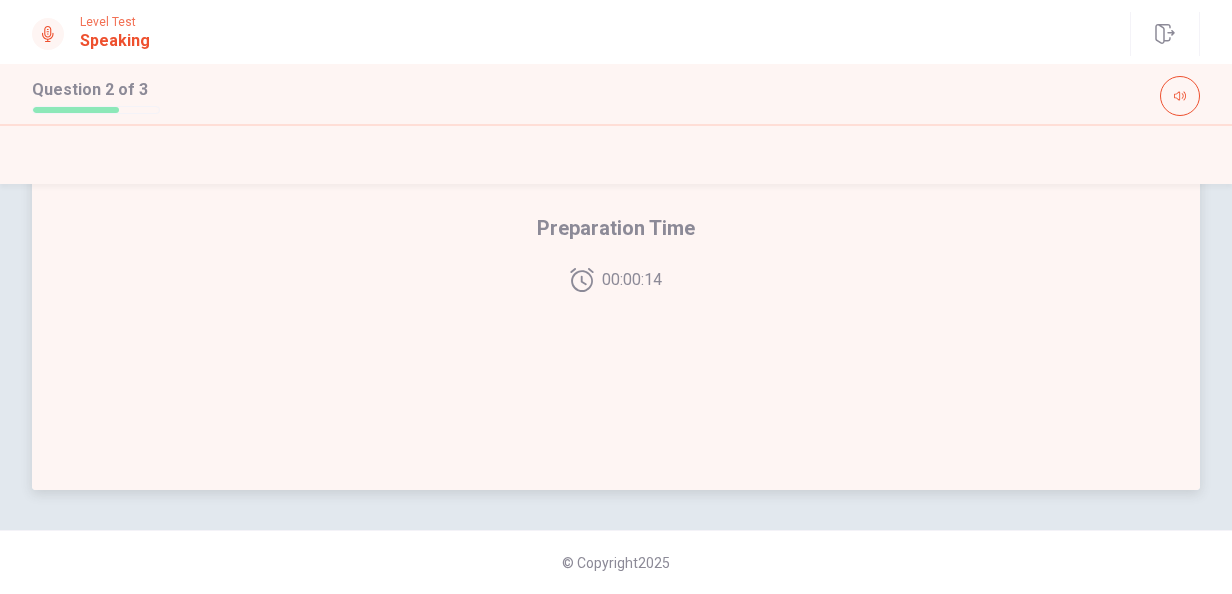 click on "00:00:14" at bounding box center (632, 280) 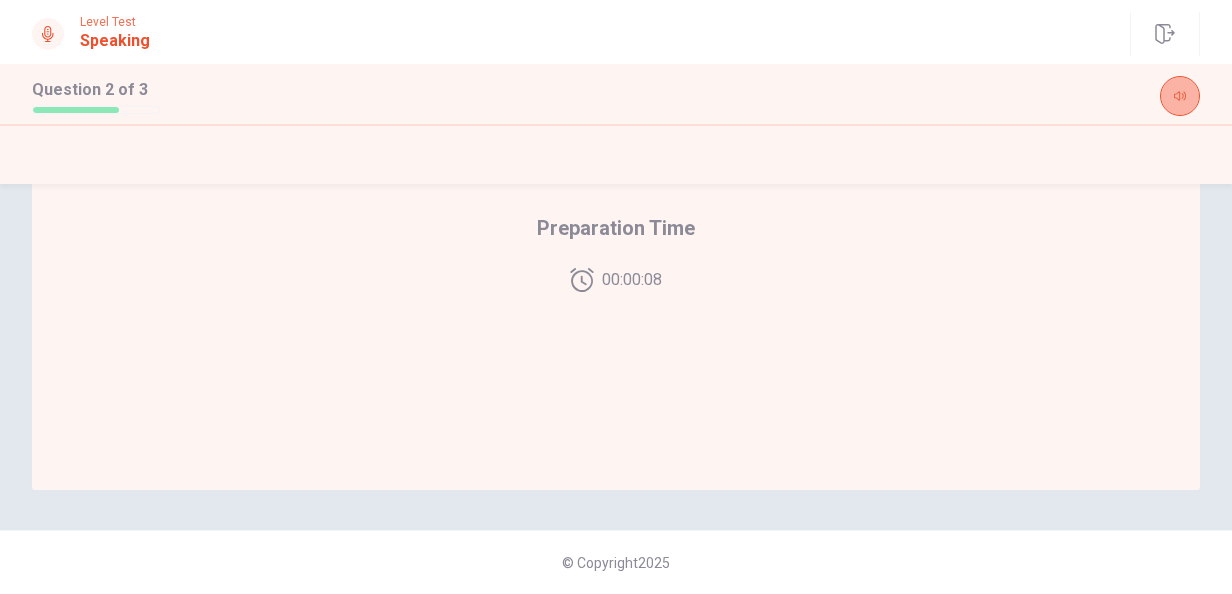 click at bounding box center [1180, 96] 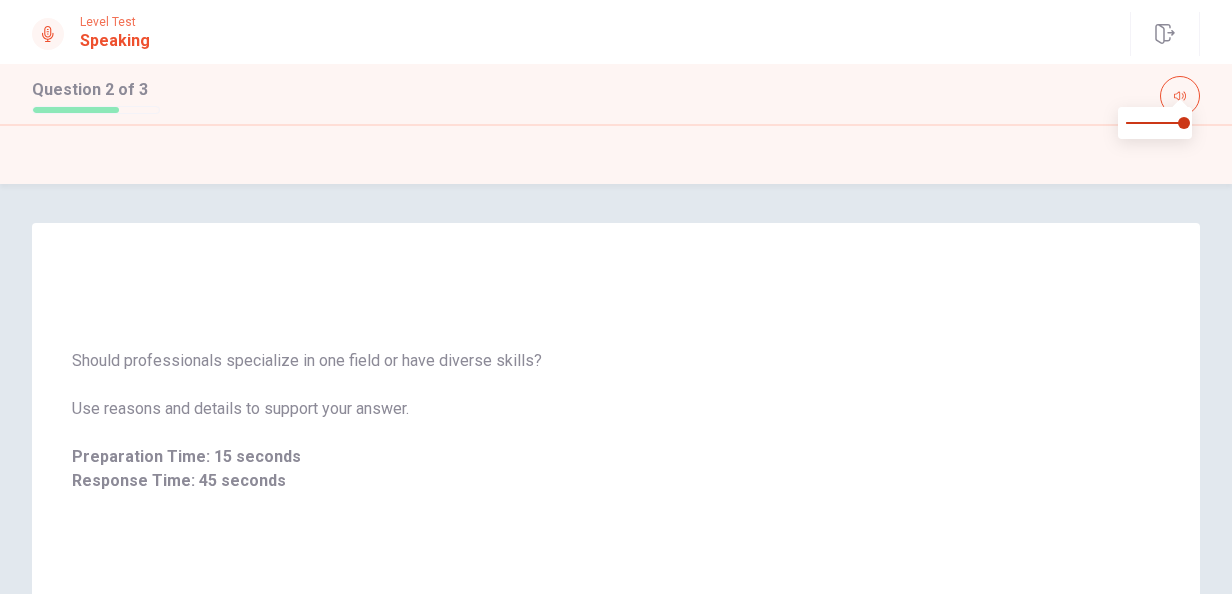 scroll, scrollTop: 0, scrollLeft: 0, axis: both 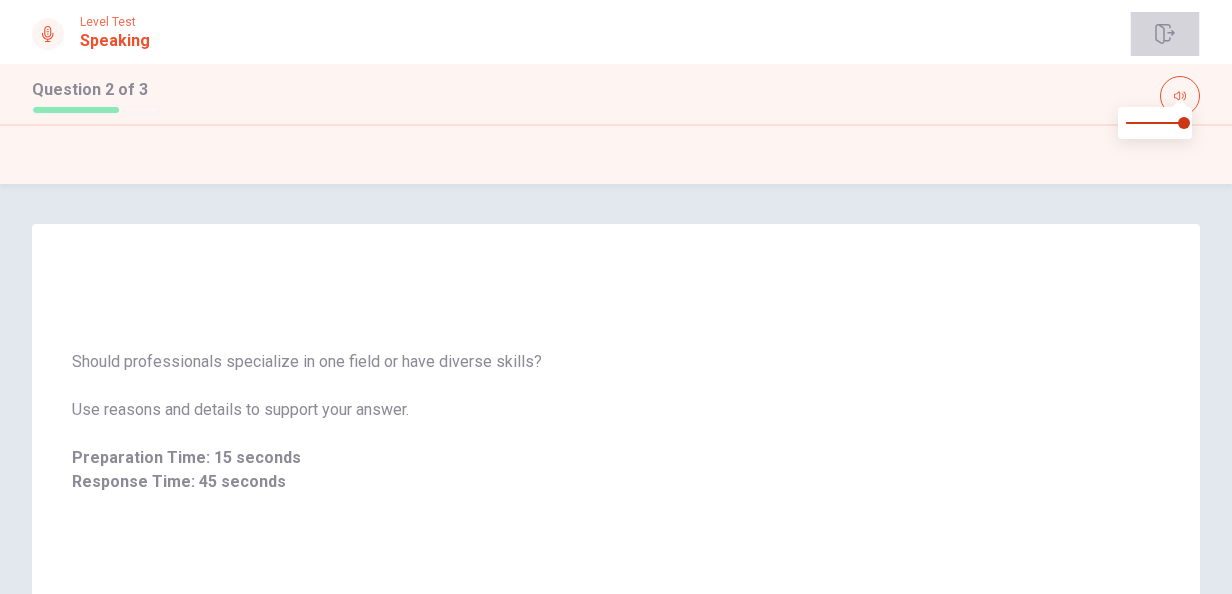 click 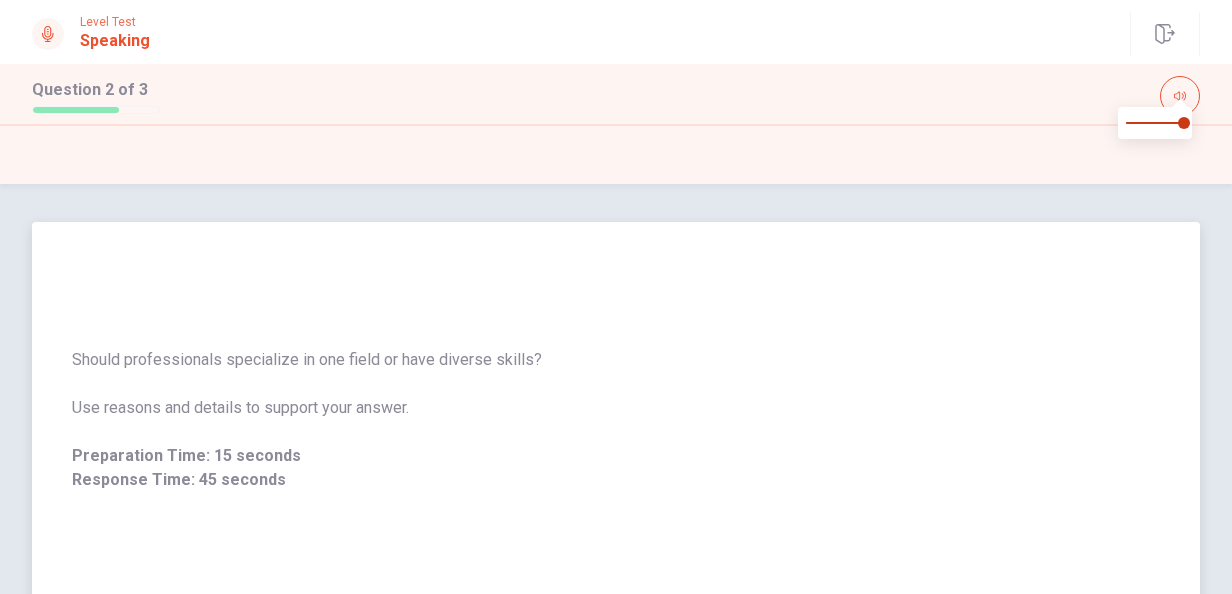 scroll, scrollTop: 0, scrollLeft: 0, axis: both 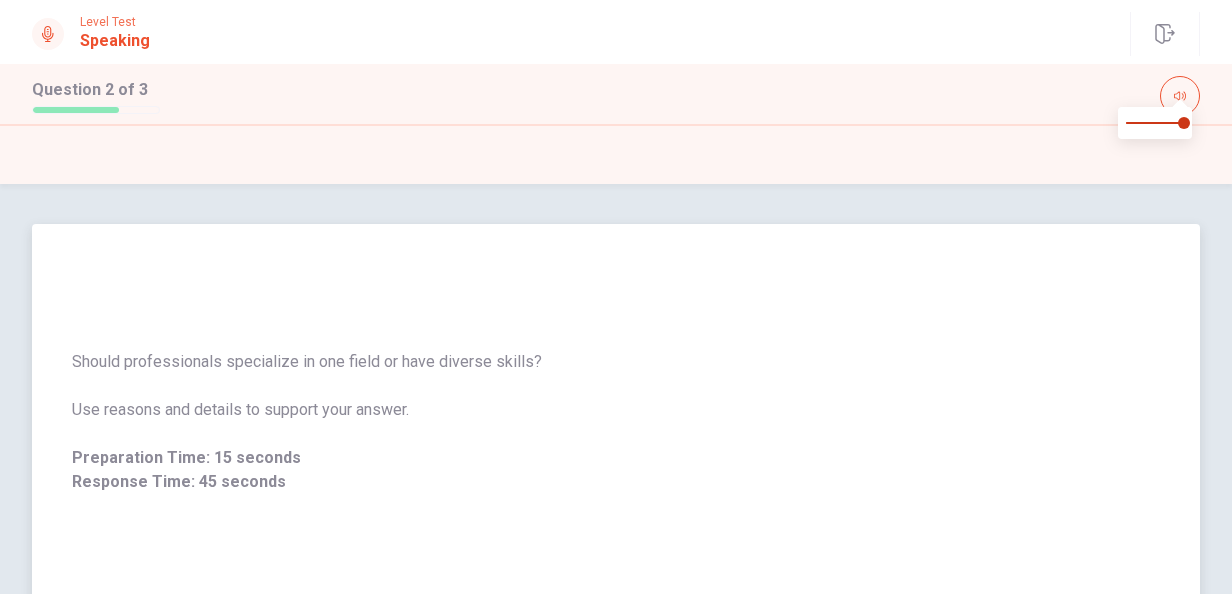 drag, startPoint x: 533, startPoint y: 359, endPoint x: 57, endPoint y: 365, distance: 476.0378 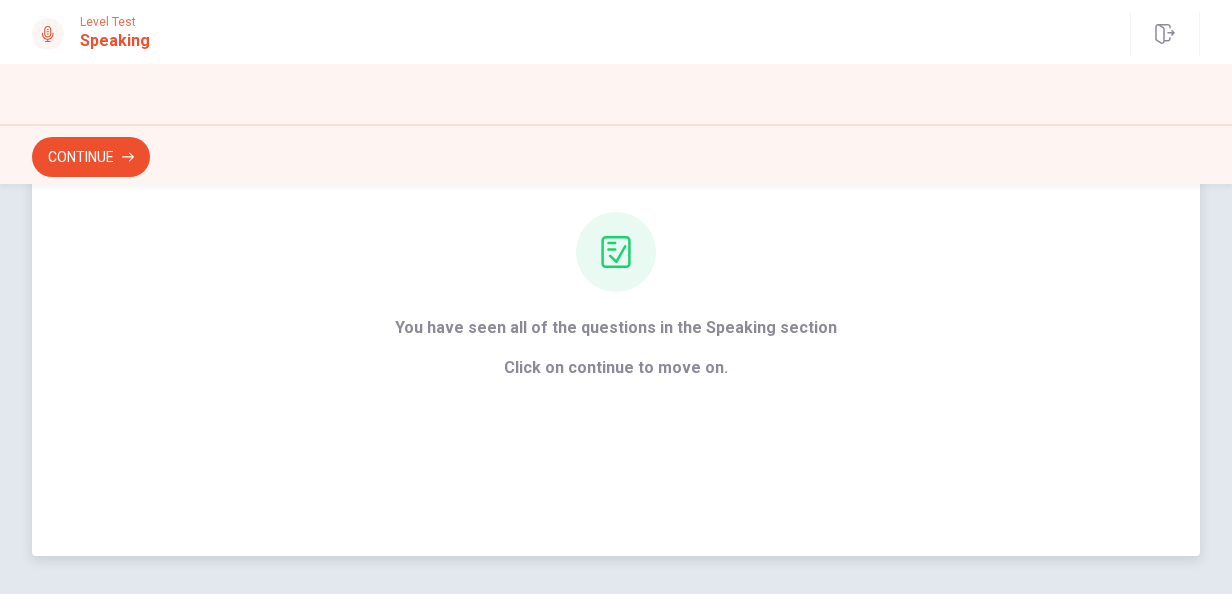 scroll, scrollTop: 254, scrollLeft: 0, axis: vertical 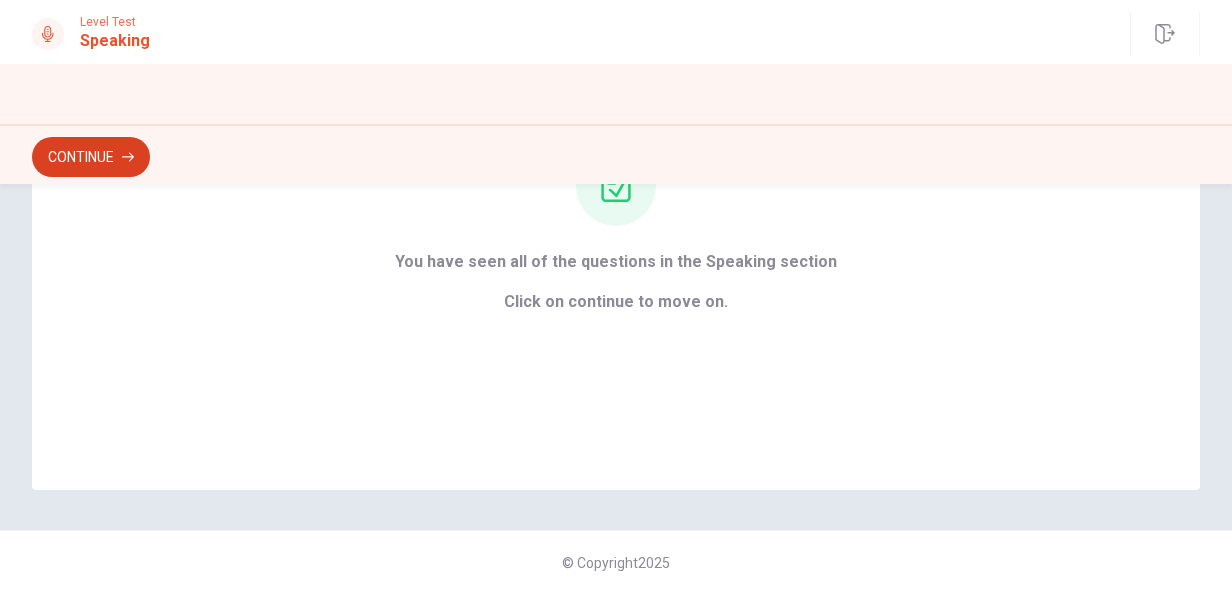 click on "Continue" at bounding box center (91, 157) 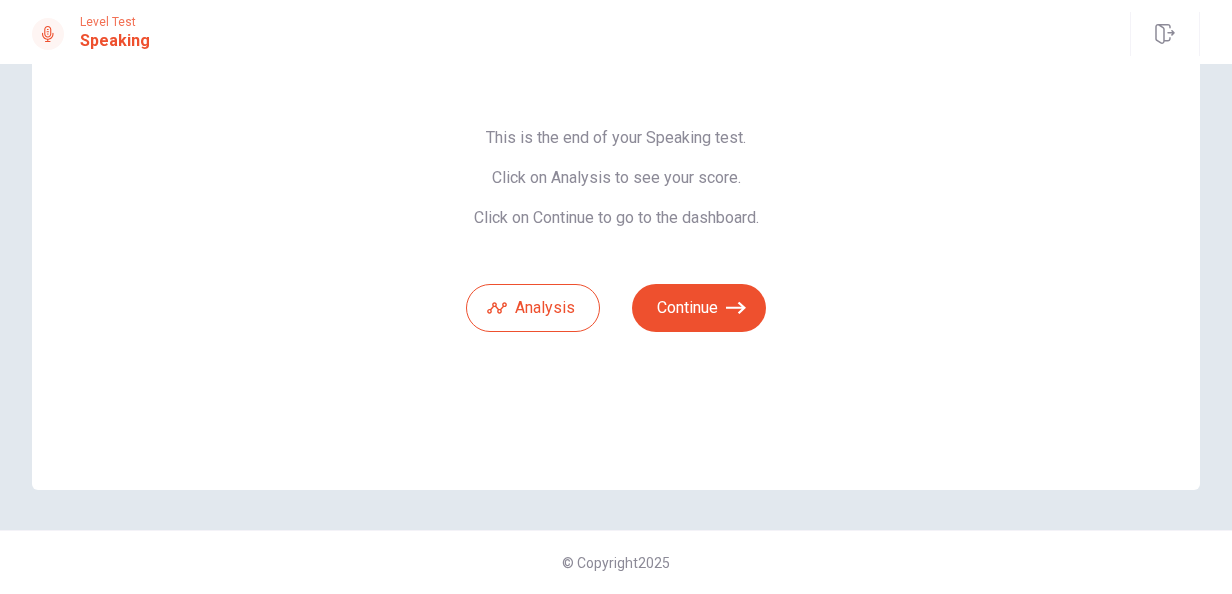 scroll, scrollTop: 134, scrollLeft: 0, axis: vertical 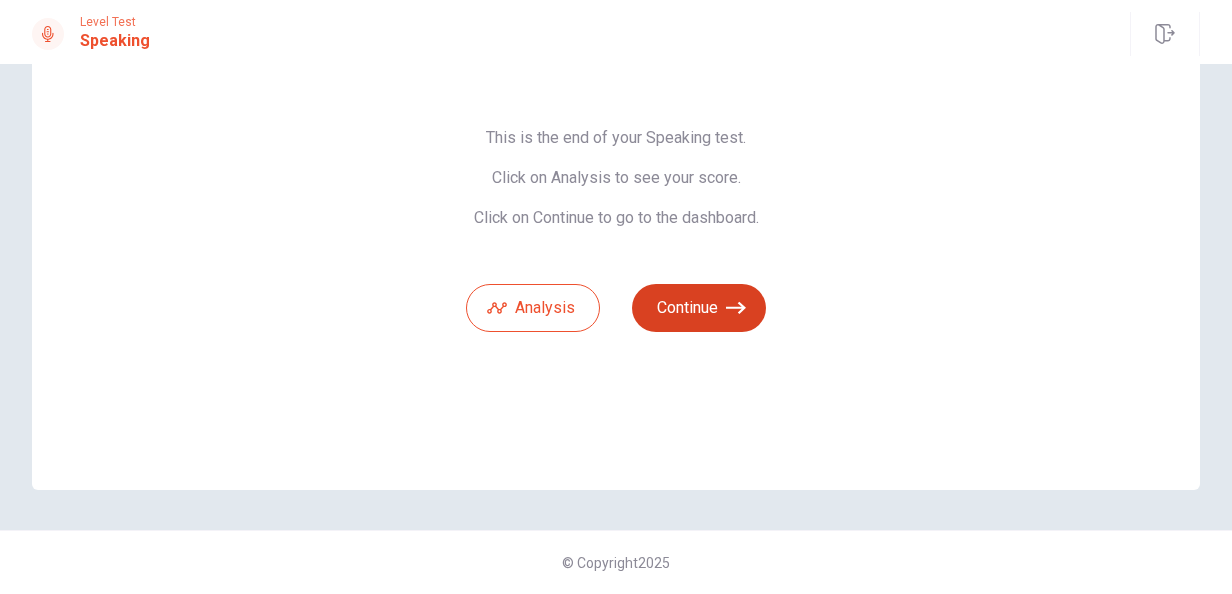 click on "Continue" at bounding box center (699, 308) 